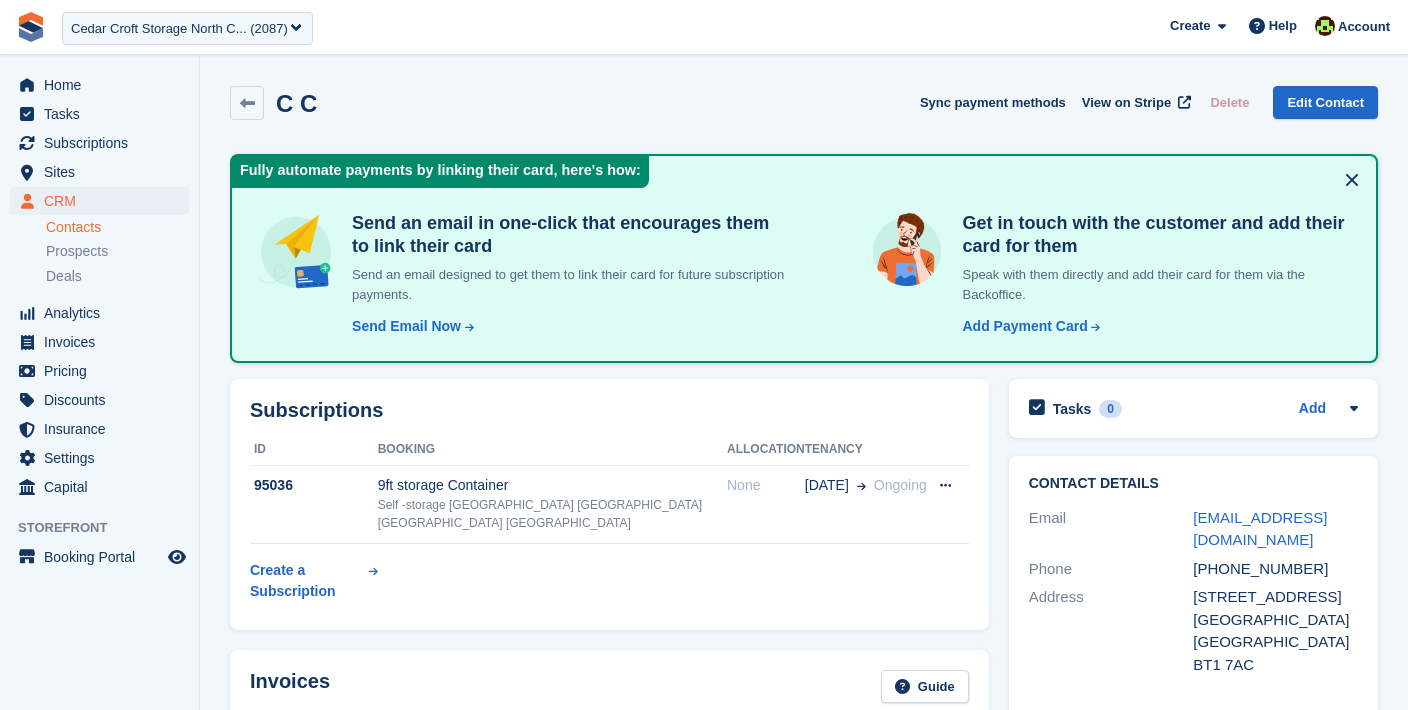 scroll, scrollTop: 0, scrollLeft: 0, axis: both 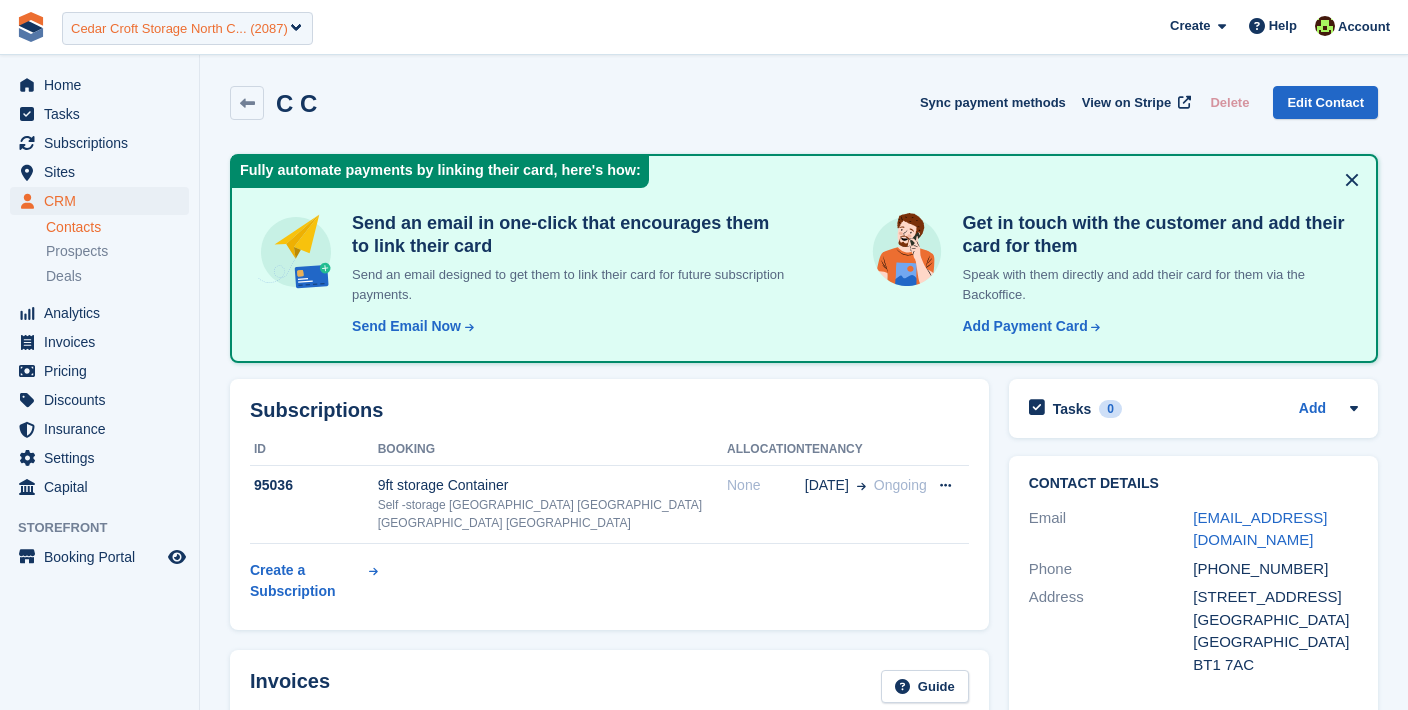 click on "Cedar Croft Storage North C... (2087)" at bounding box center [187, 28] 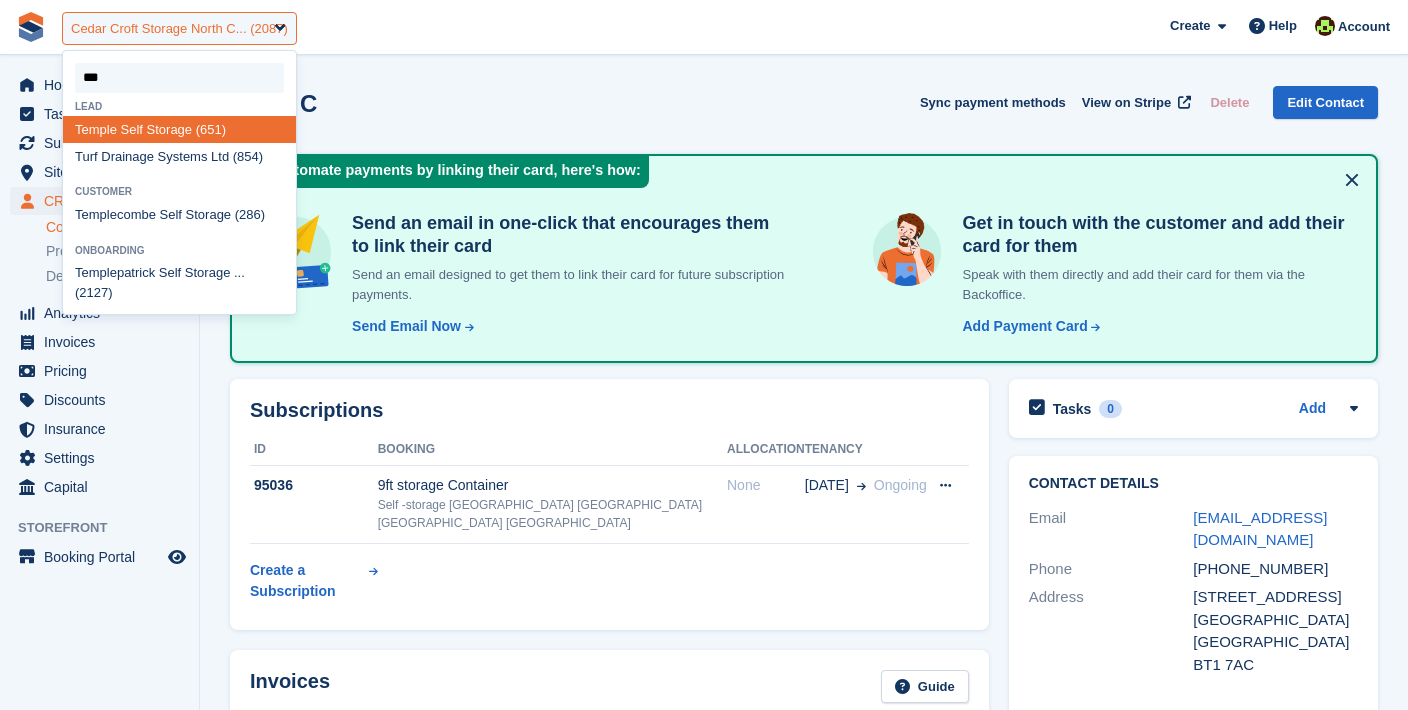 type on "****" 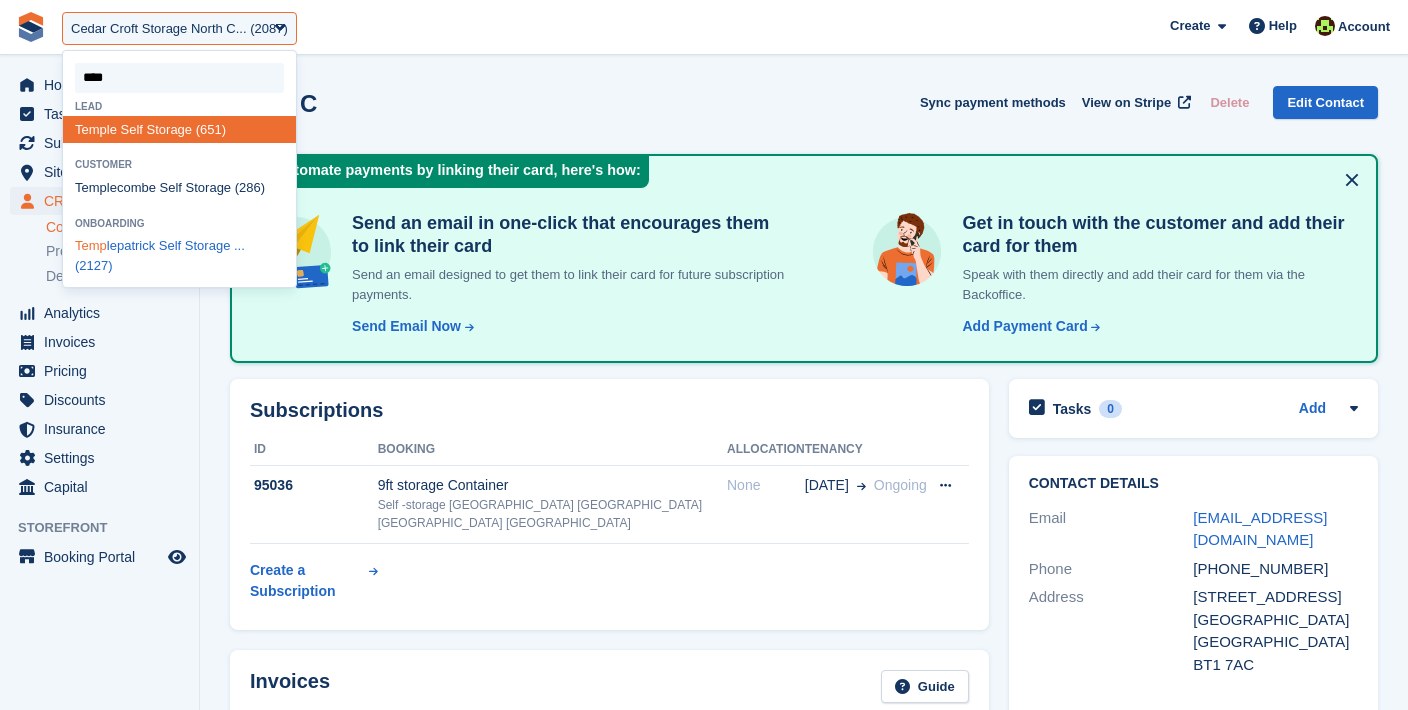 click on "Temp lepatrick Self Storage ... (2127)" at bounding box center [179, 256] 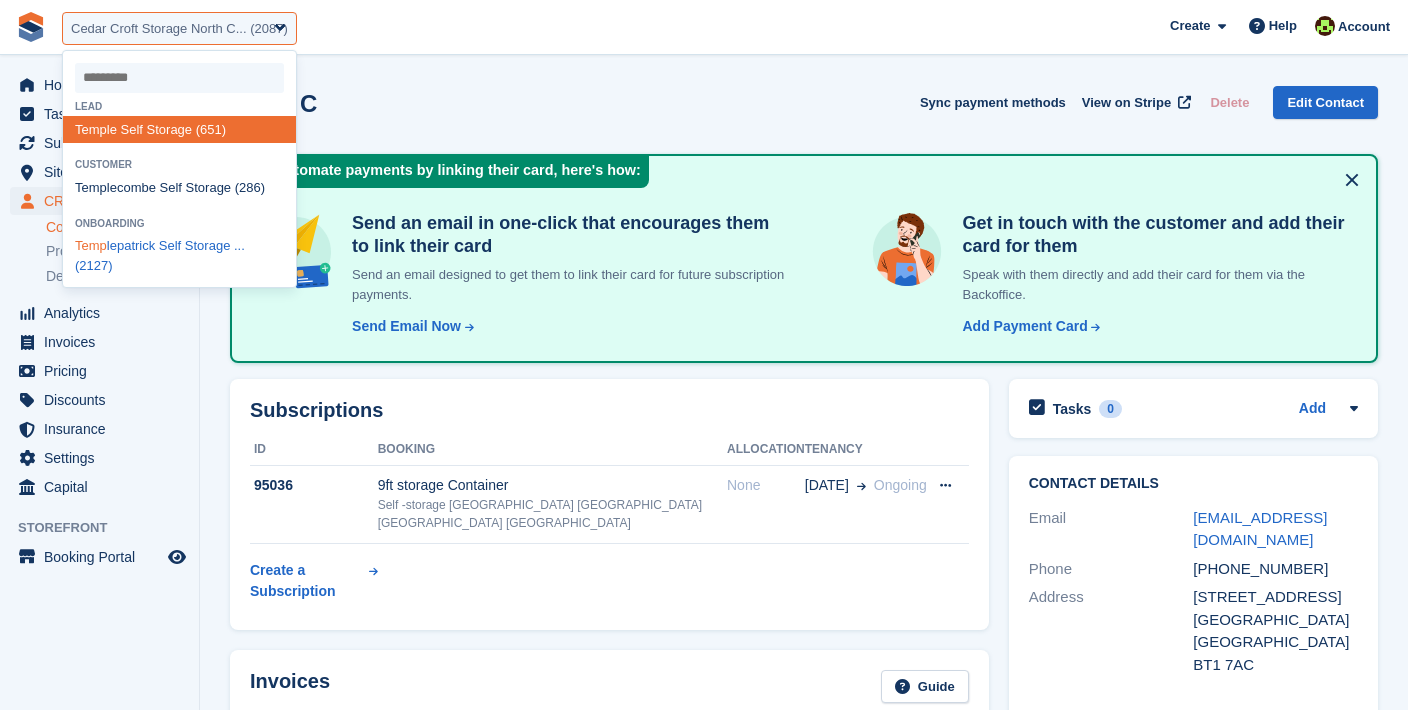 select on "****" 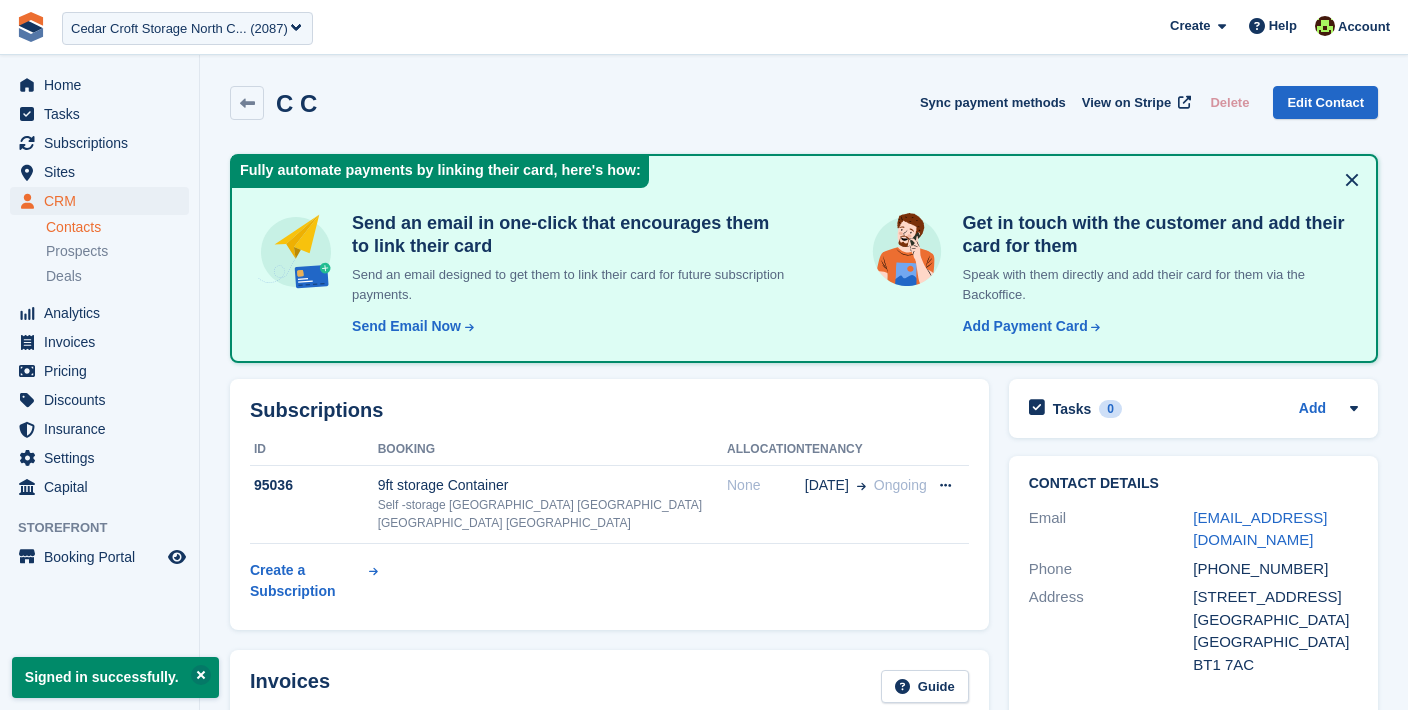 scroll, scrollTop: 0, scrollLeft: 0, axis: both 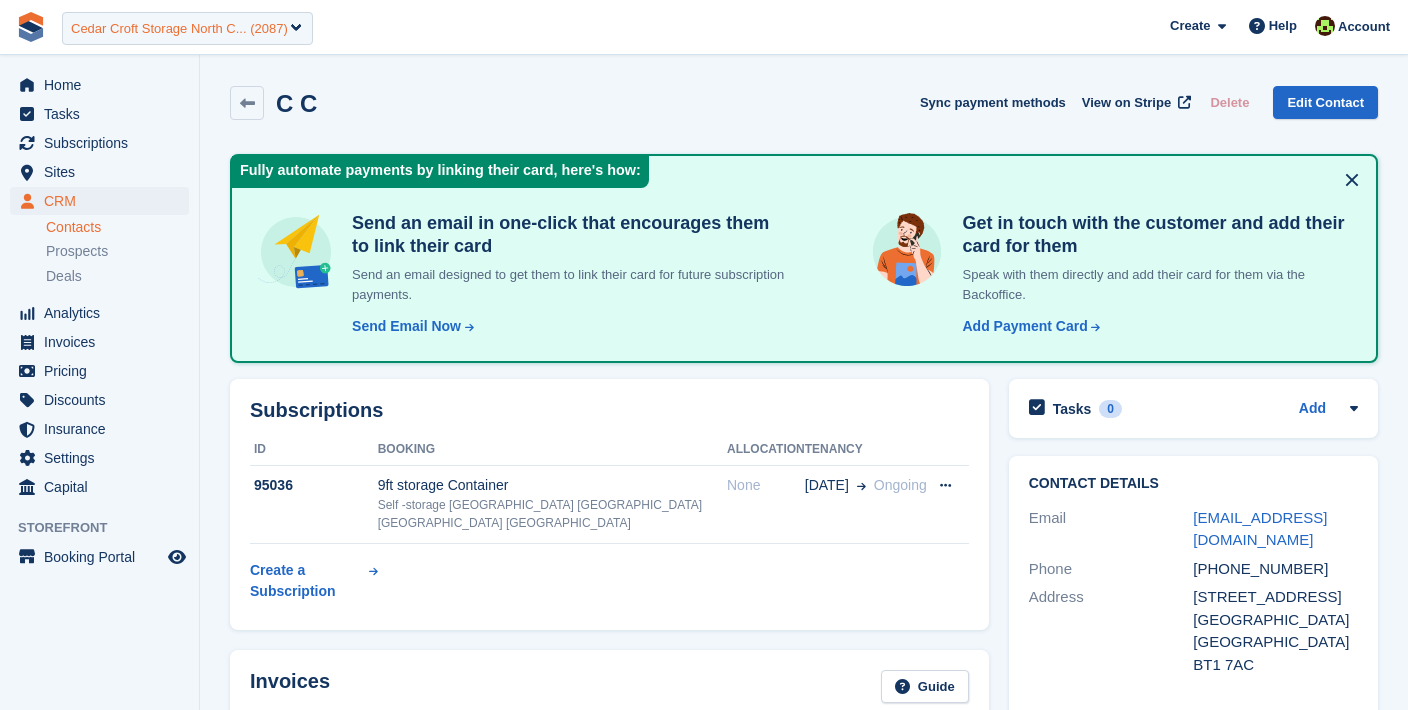 click on "Cedar Croft Storage North C... (2087)" at bounding box center [179, 29] 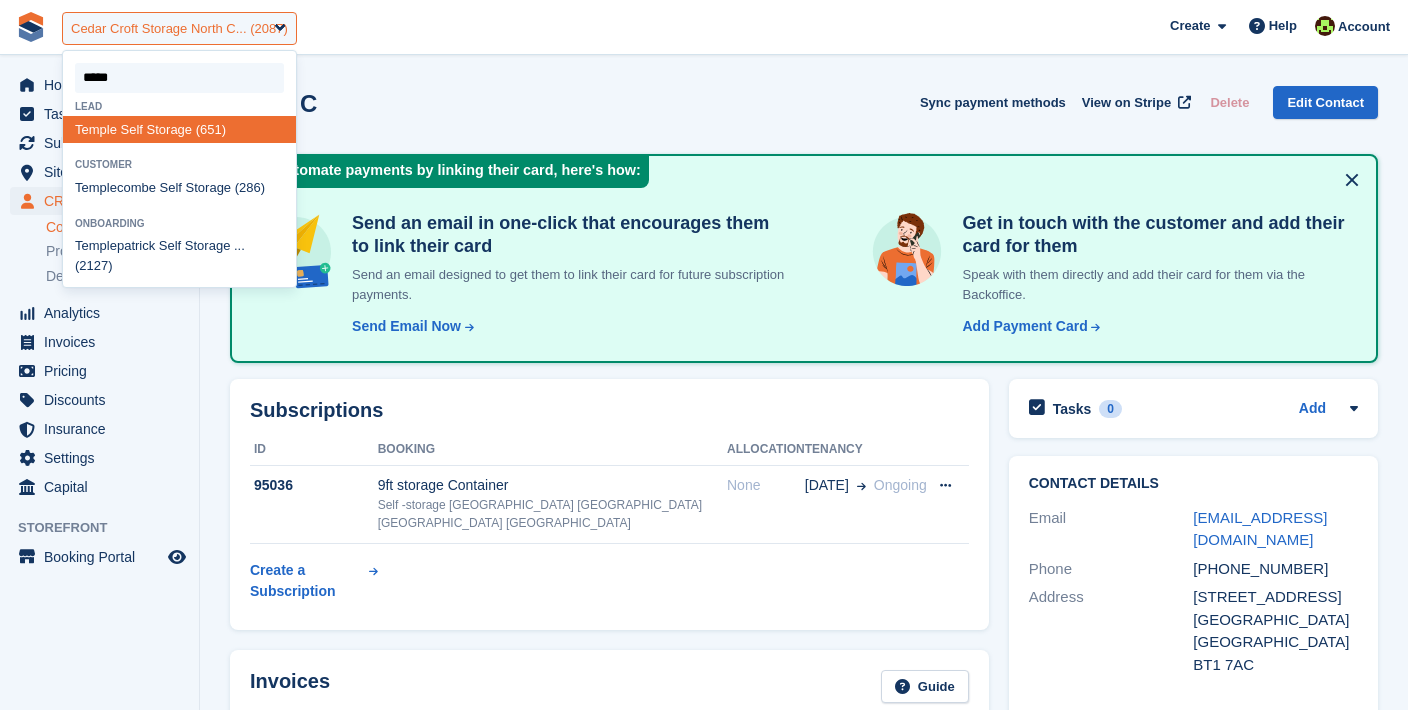 type on "******" 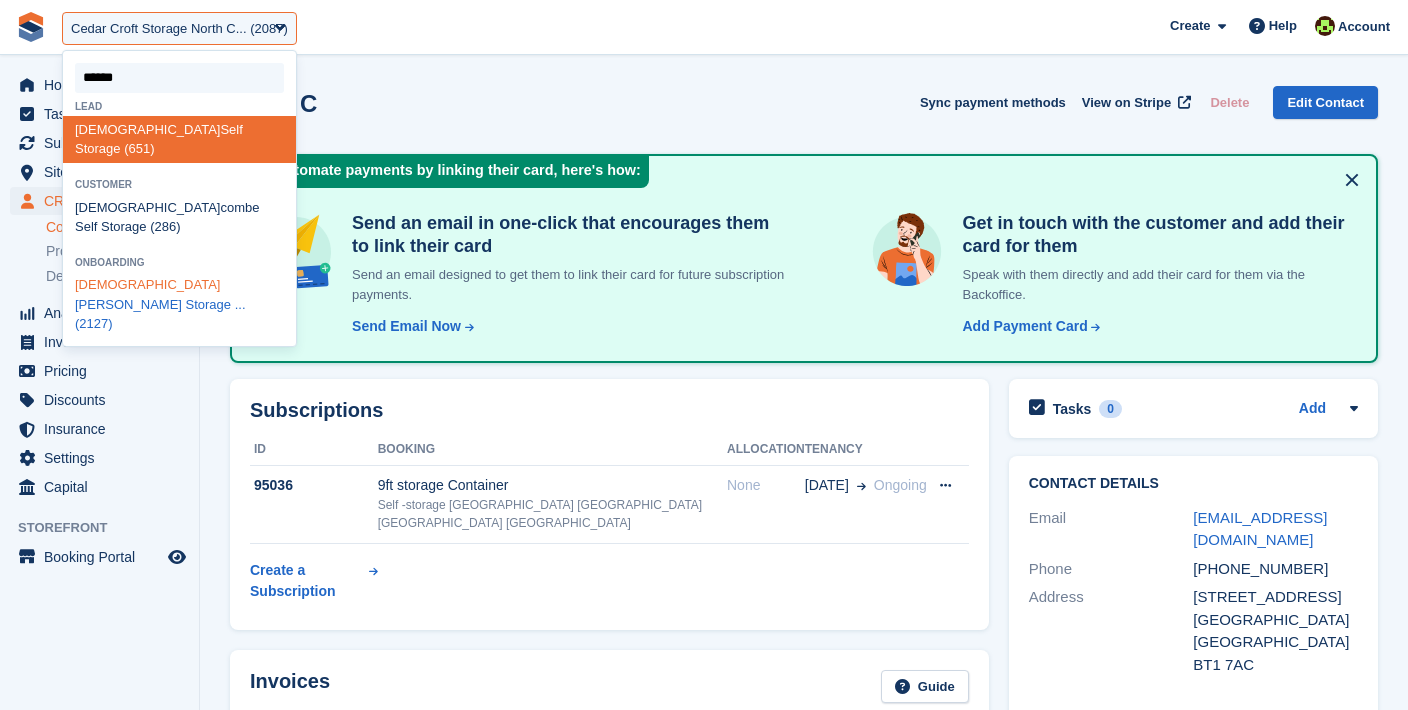 click on "Temple patrick Self Storage ... (2127)" at bounding box center (179, 305) 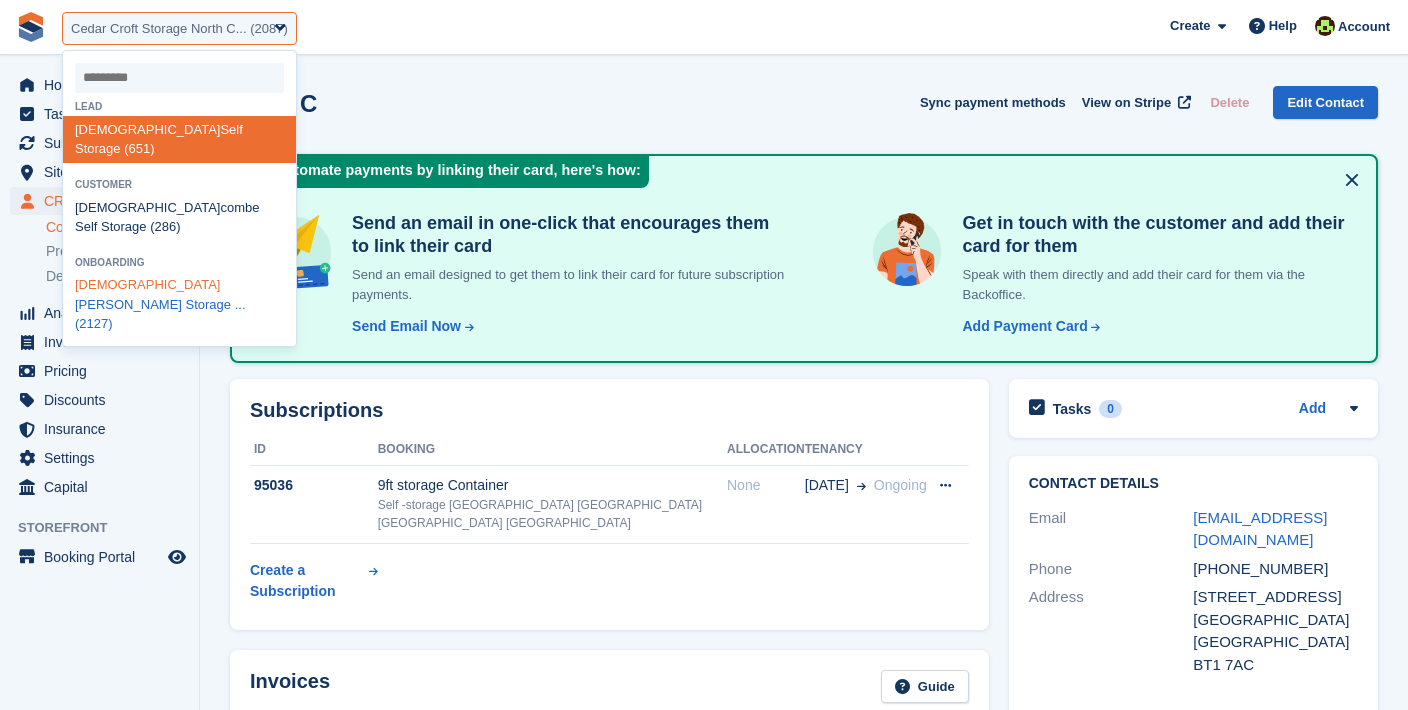 select on "****" 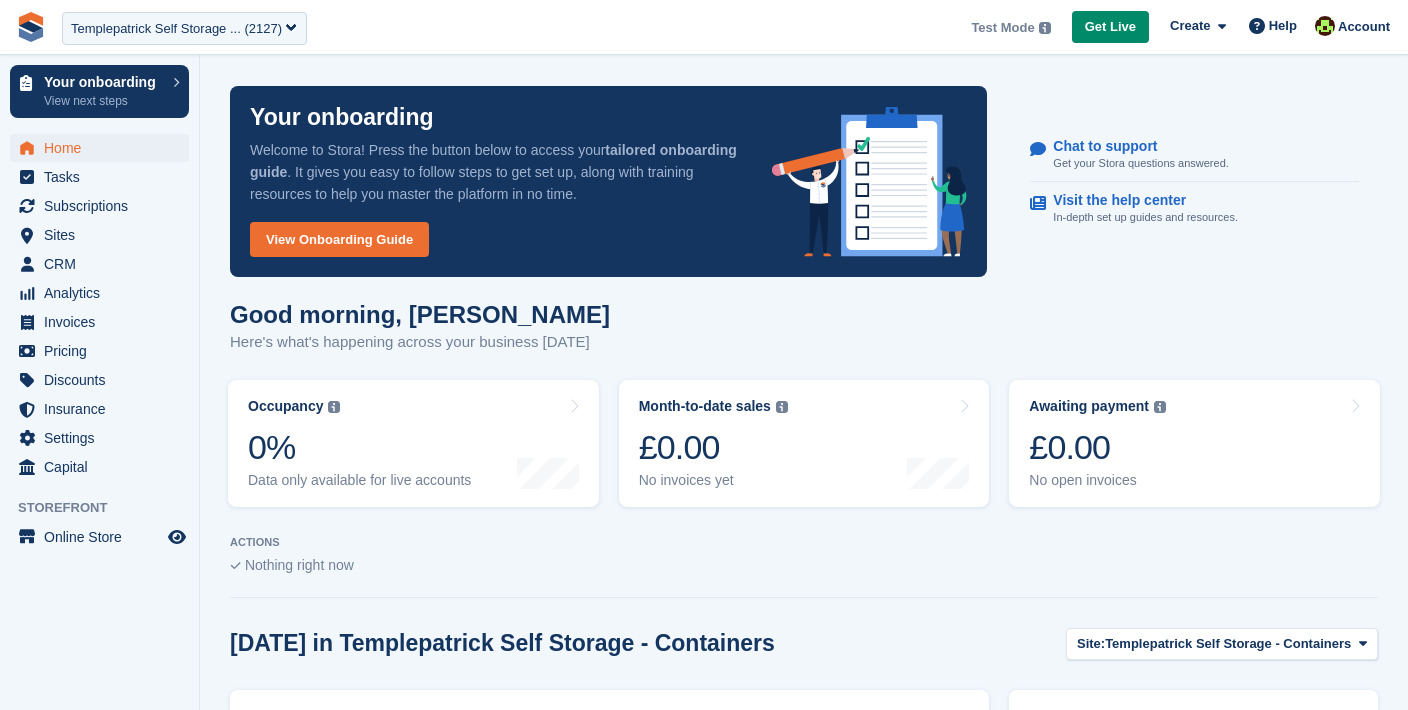 scroll, scrollTop: 0, scrollLeft: 0, axis: both 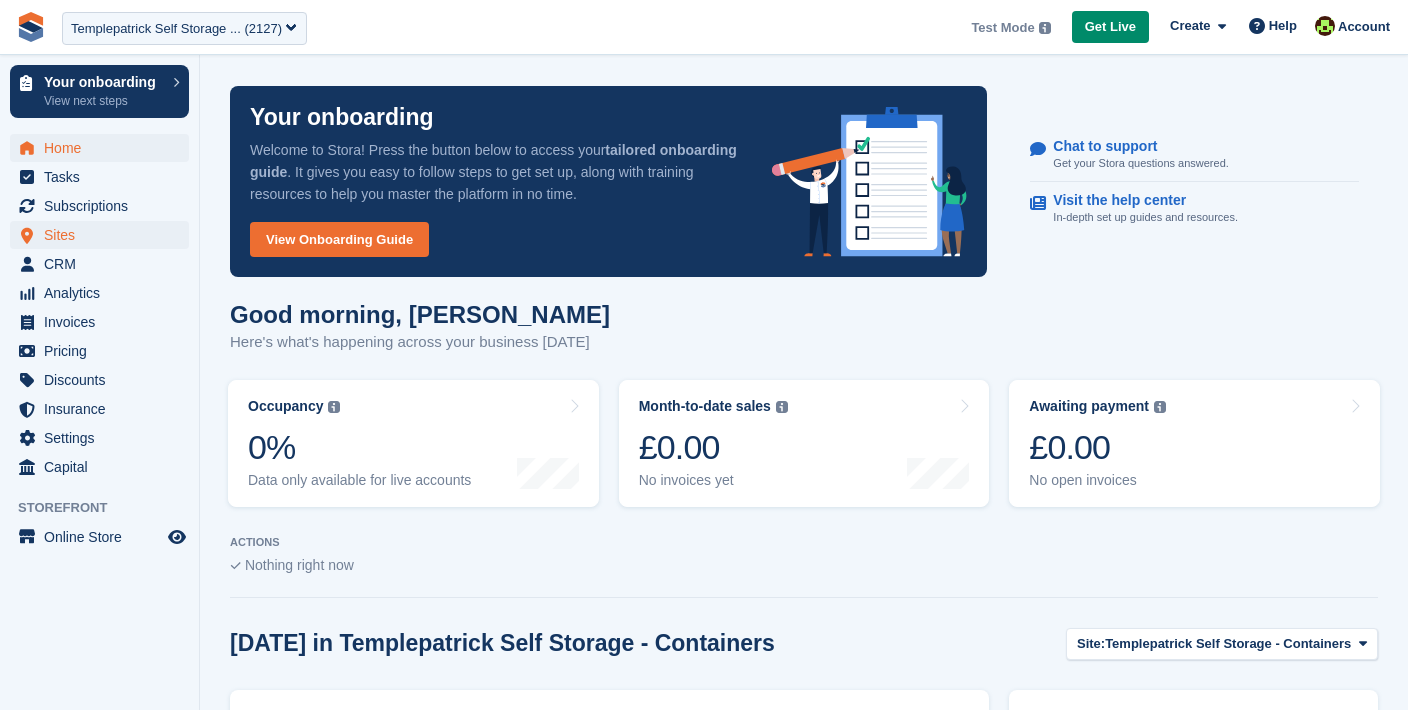 click on "Sites" at bounding box center [104, 235] 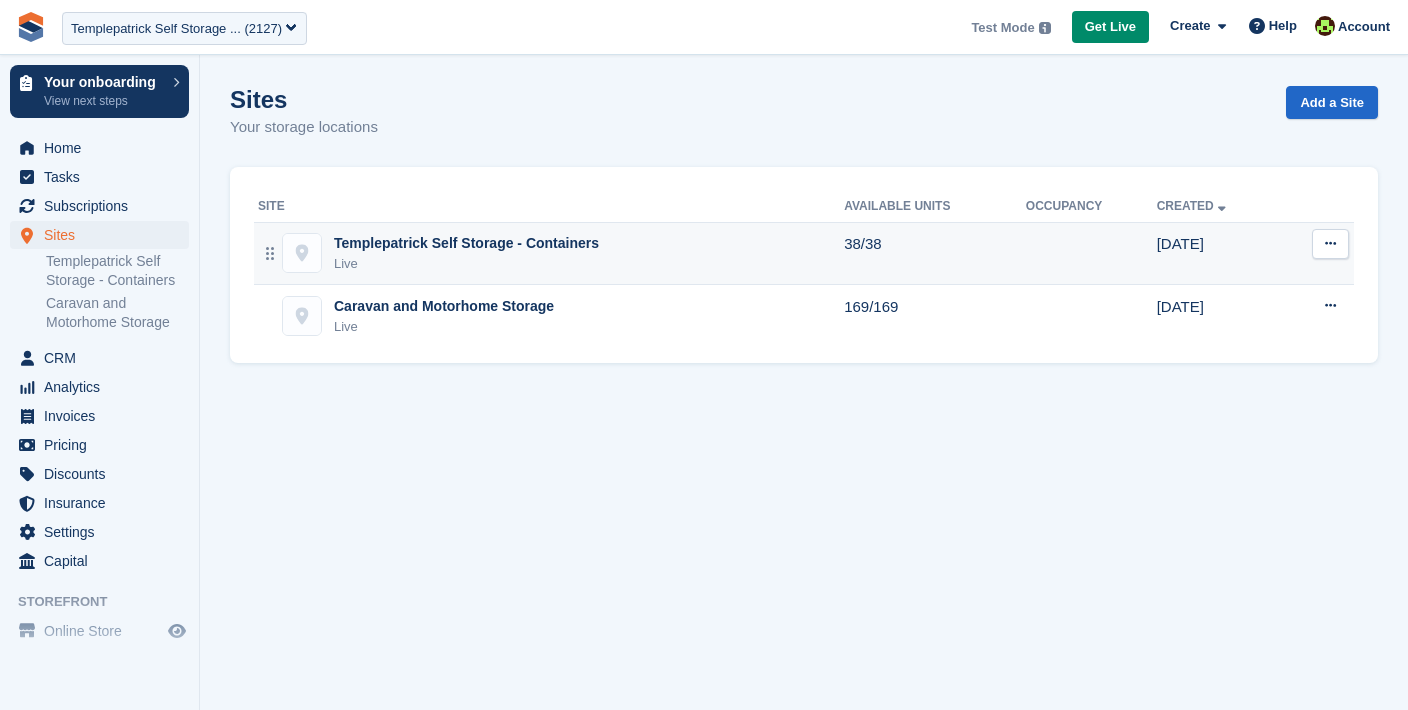 scroll, scrollTop: 0, scrollLeft: 0, axis: both 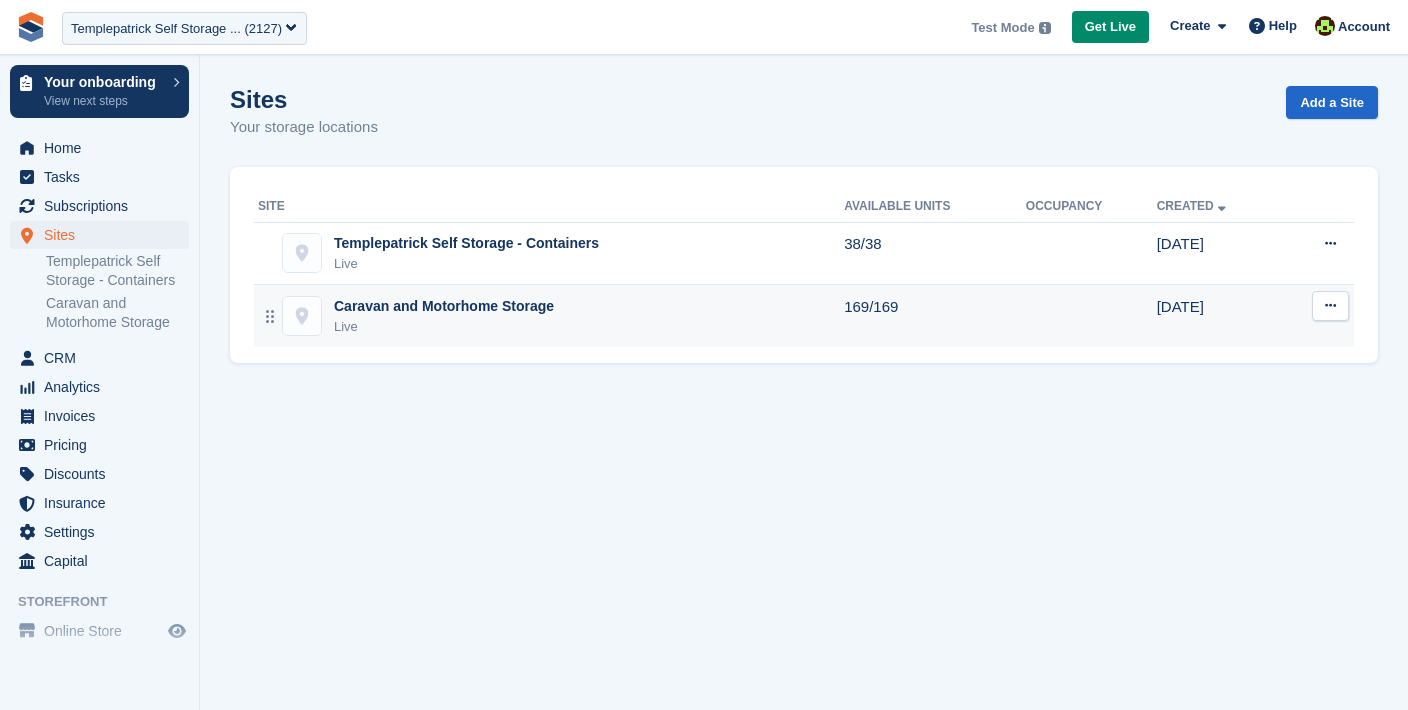 click on "Caravan and Motorhome Storage" at bounding box center [444, 306] 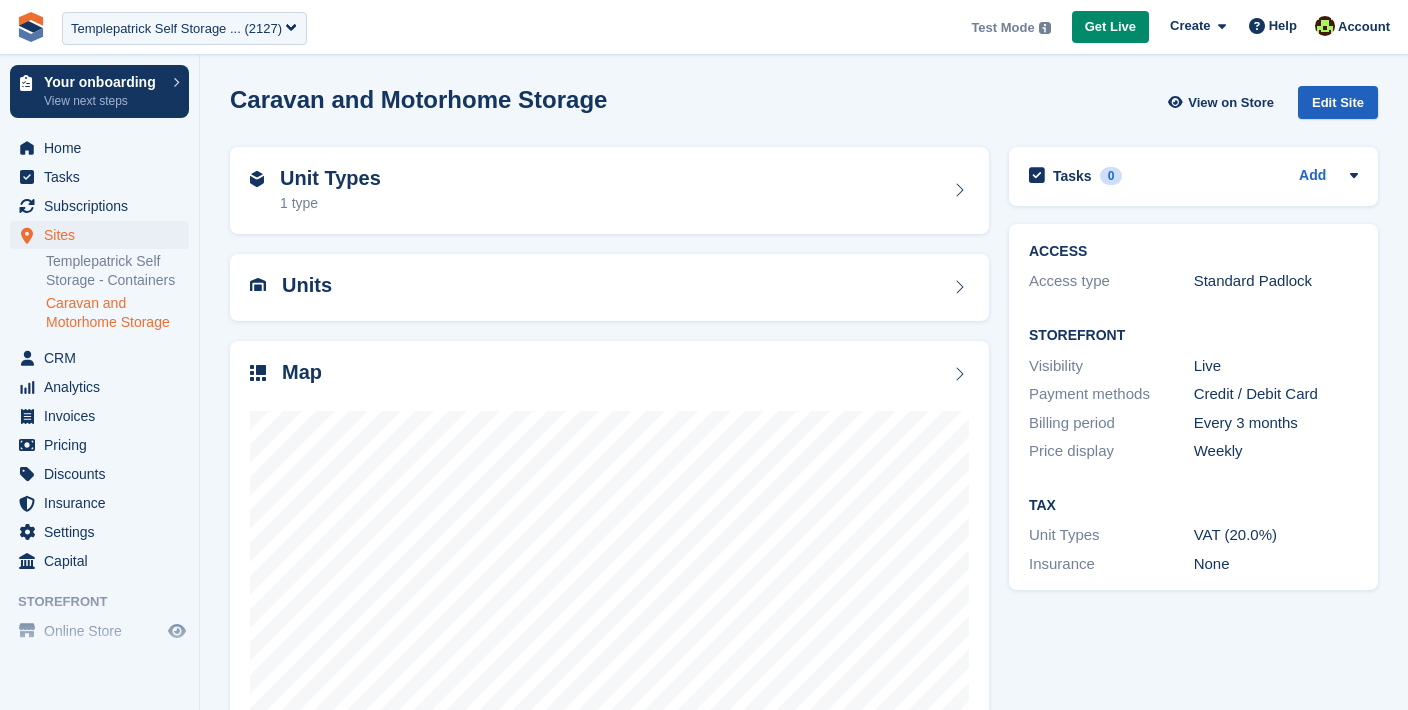 scroll, scrollTop: 0, scrollLeft: 0, axis: both 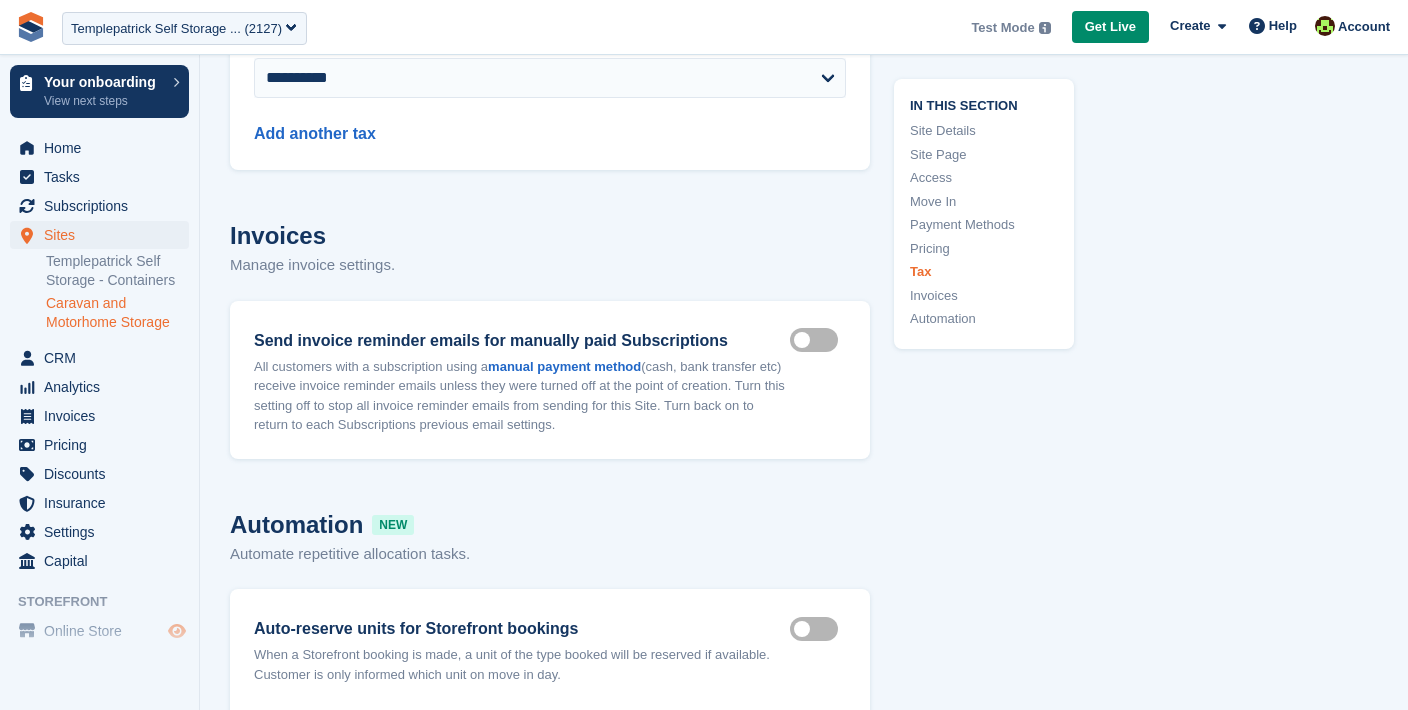click at bounding box center (177, 631) 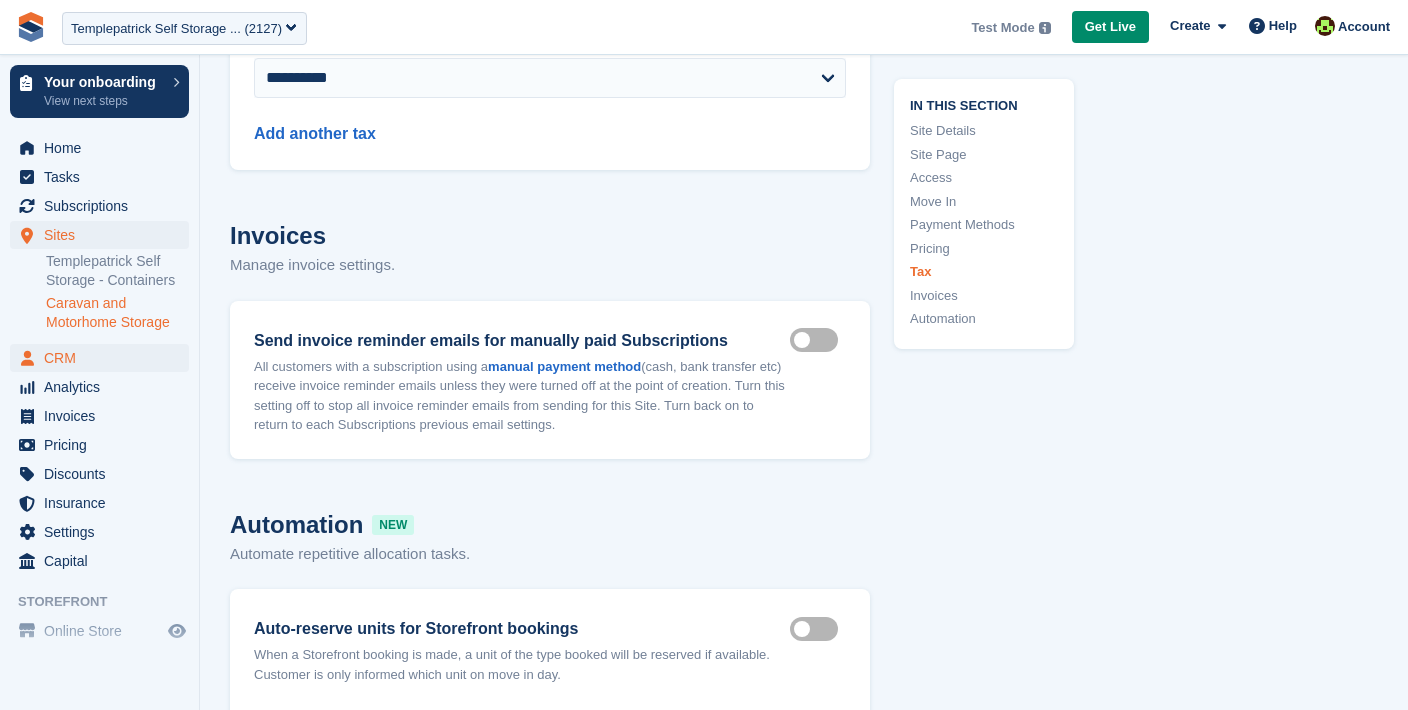 click on "CRM" at bounding box center (104, 358) 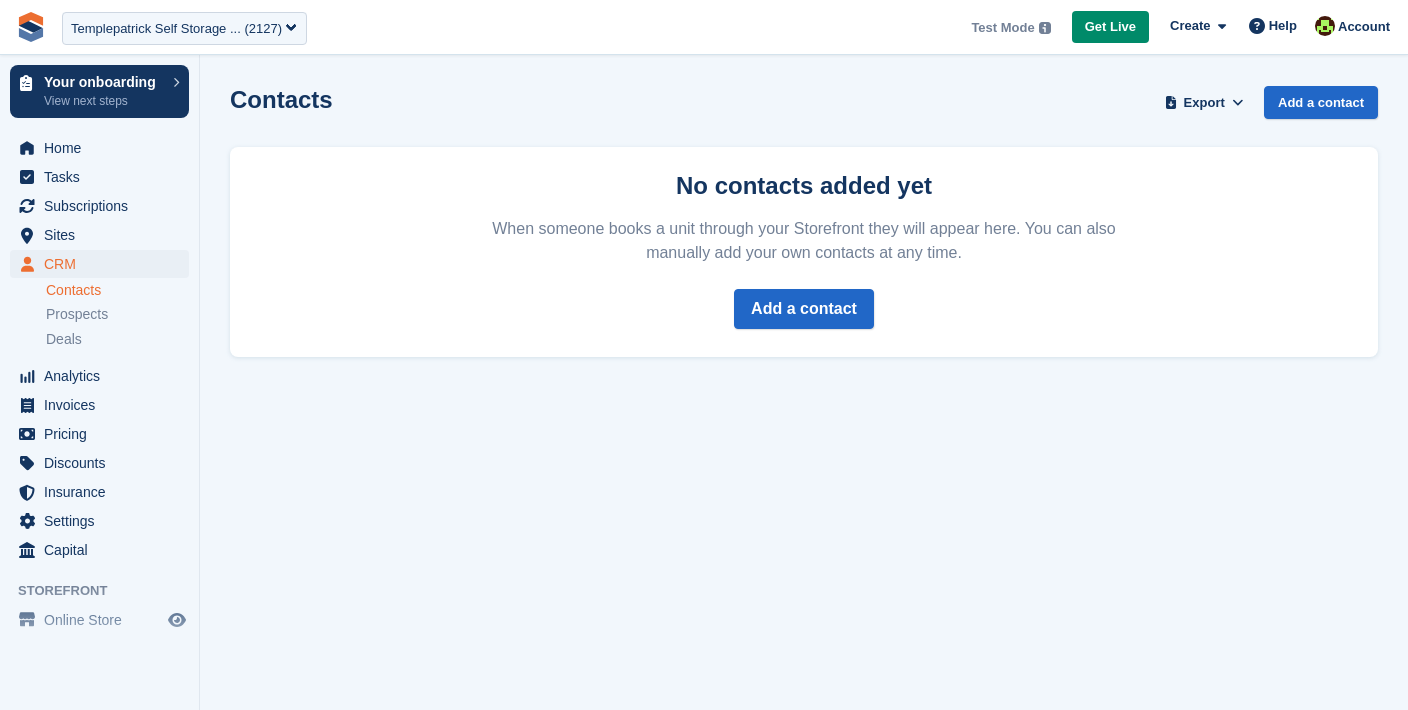 scroll, scrollTop: 0, scrollLeft: 0, axis: both 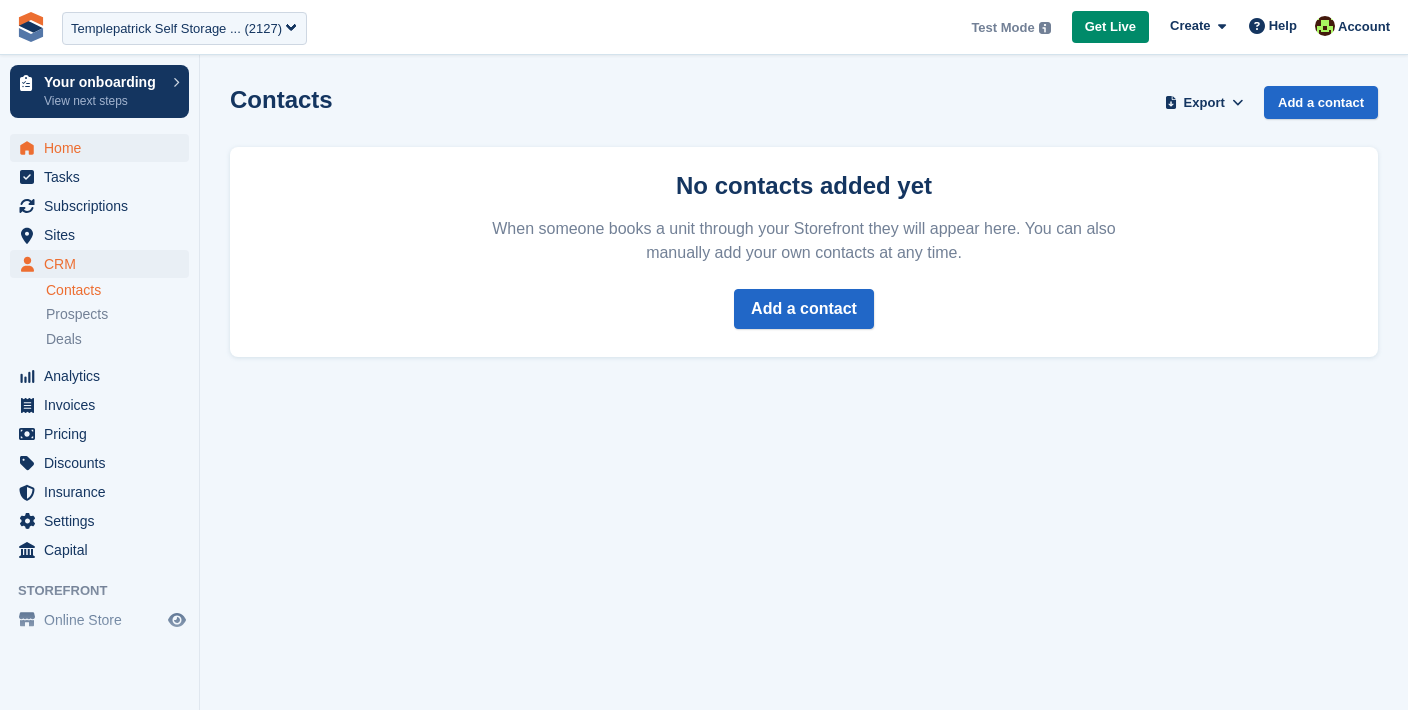 click on "Home" at bounding box center [104, 148] 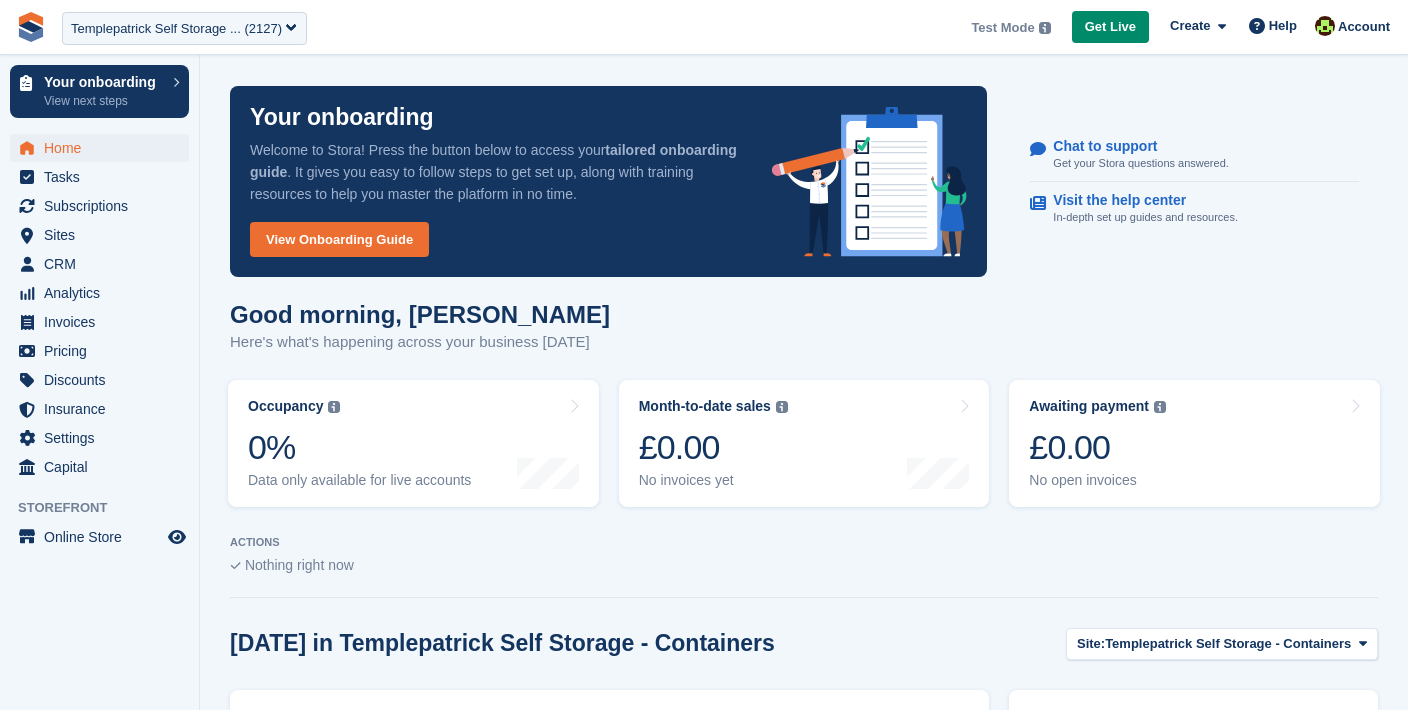 scroll, scrollTop: 0, scrollLeft: 0, axis: both 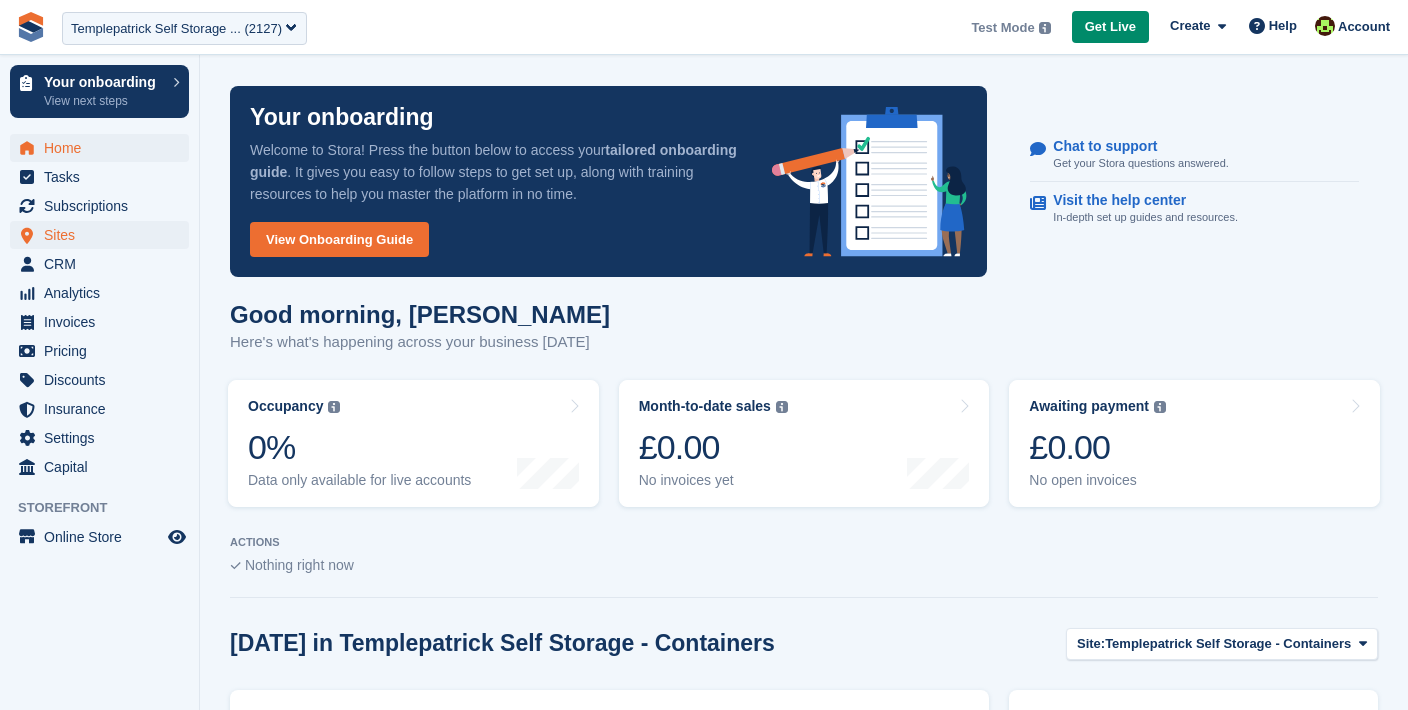 click on "Sites" at bounding box center [104, 235] 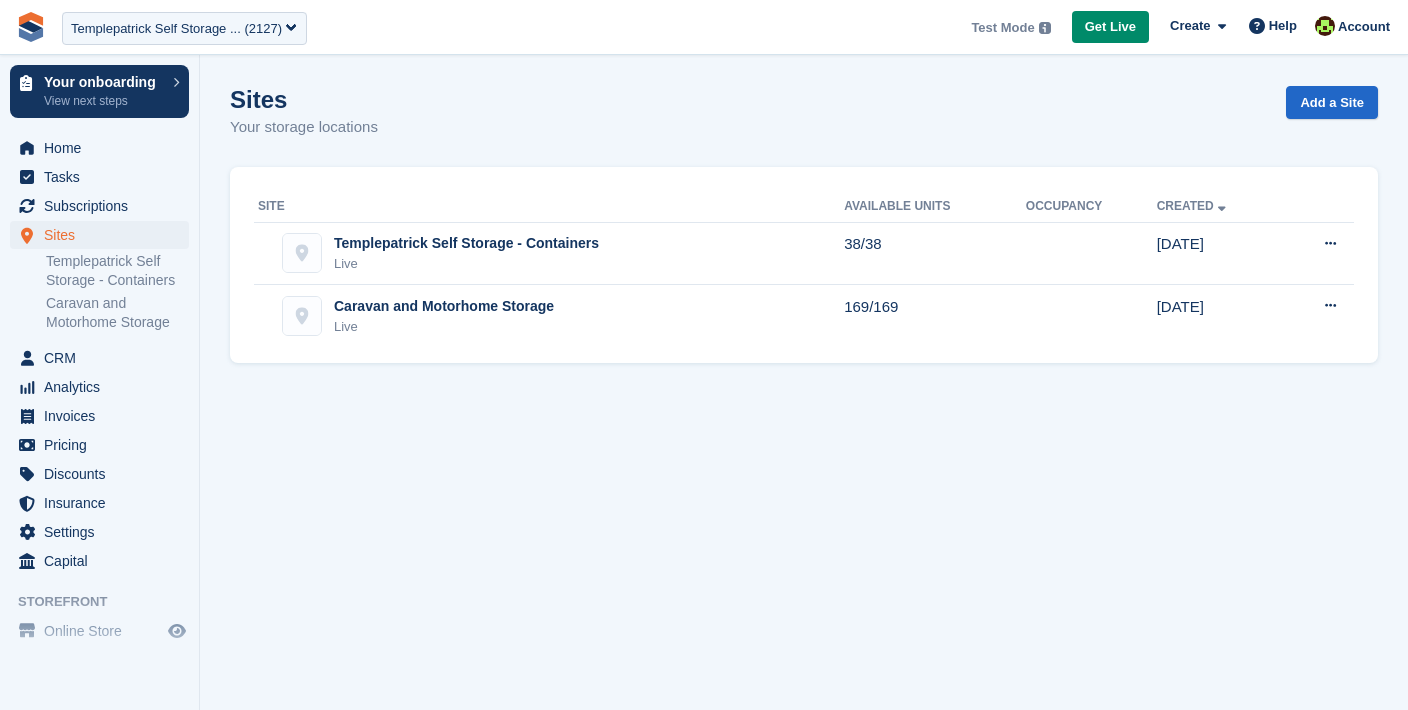 scroll, scrollTop: 0, scrollLeft: 0, axis: both 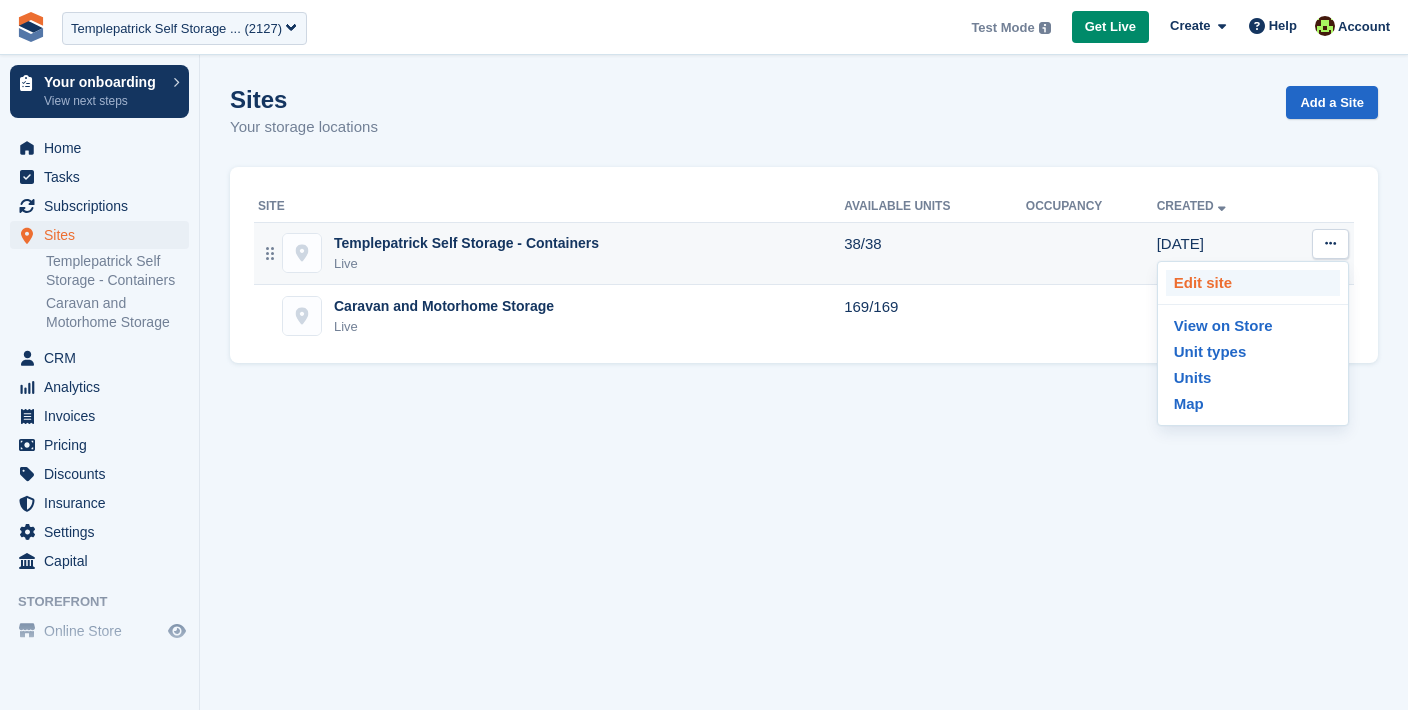 click on "Edit site" at bounding box center (1253, 283) 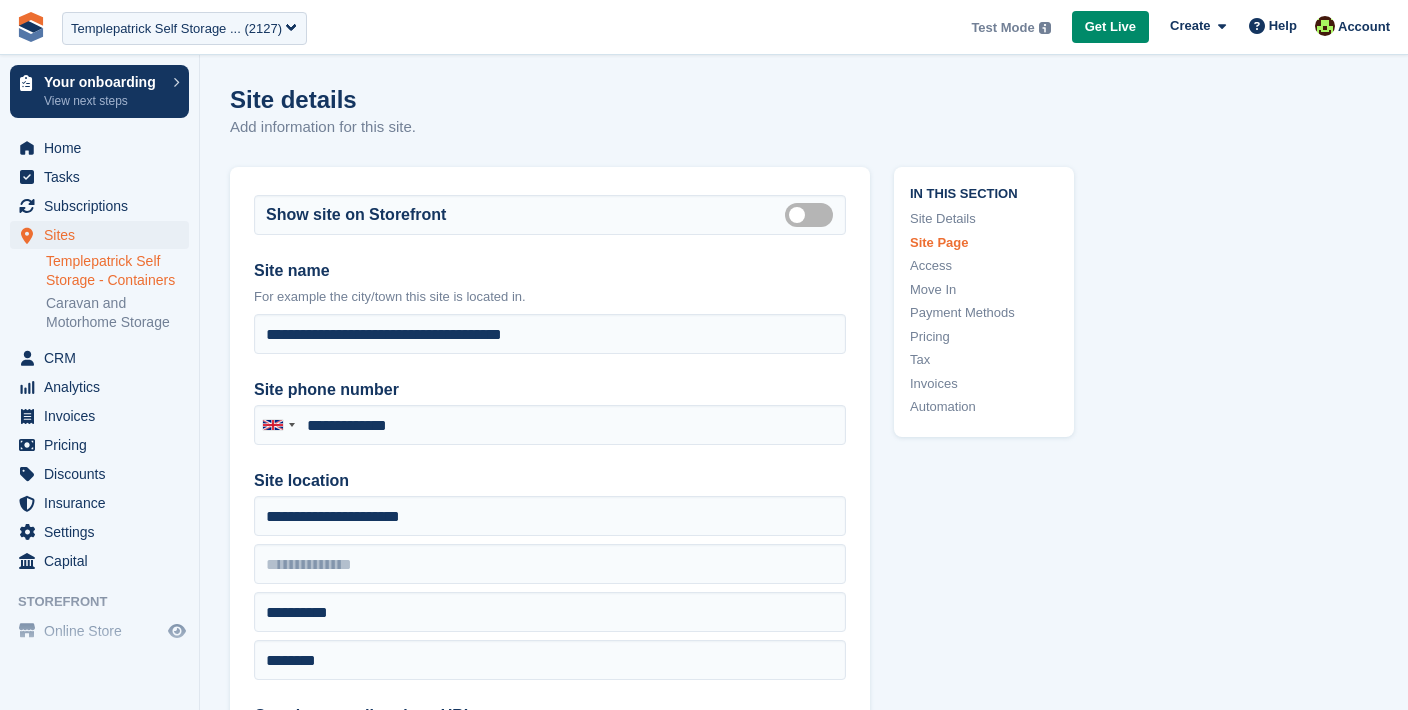 type on "**********" 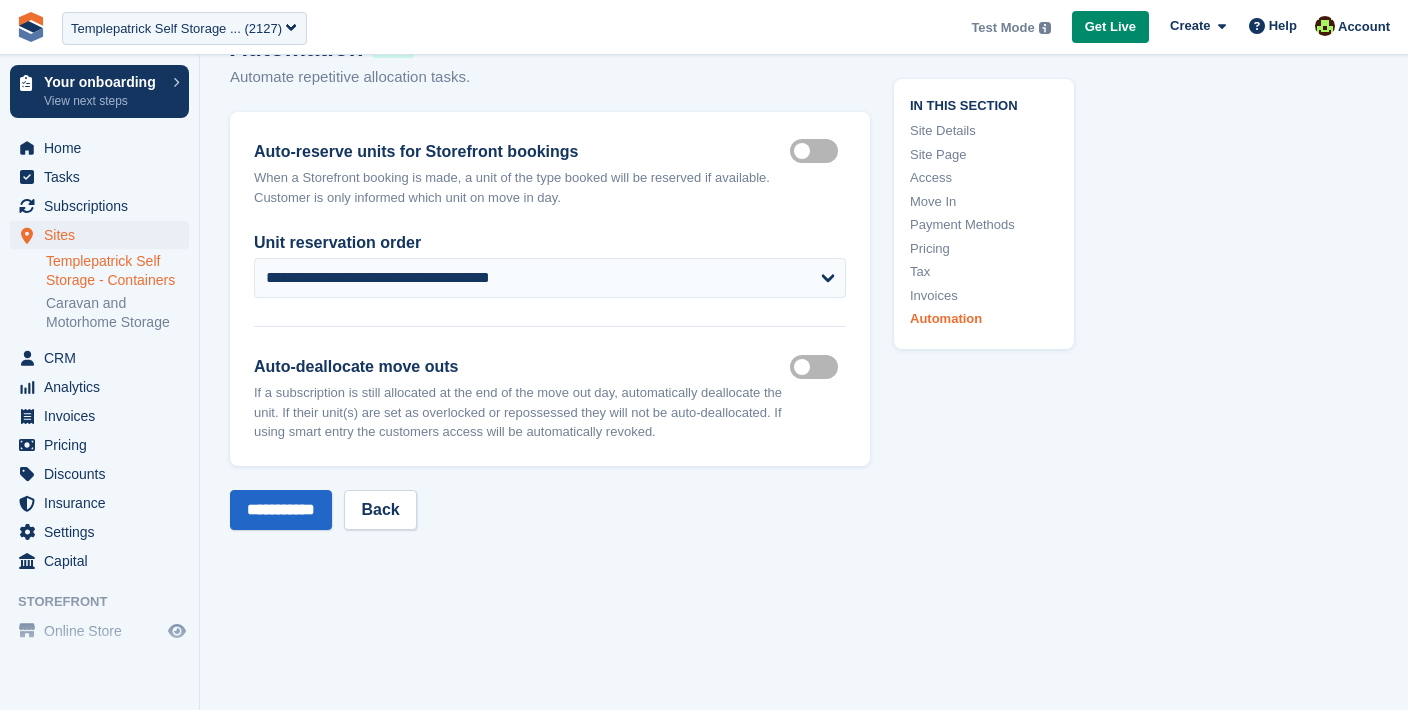 scroll, scrollTop: 7806, scrollLeft: 0, axis: vertical 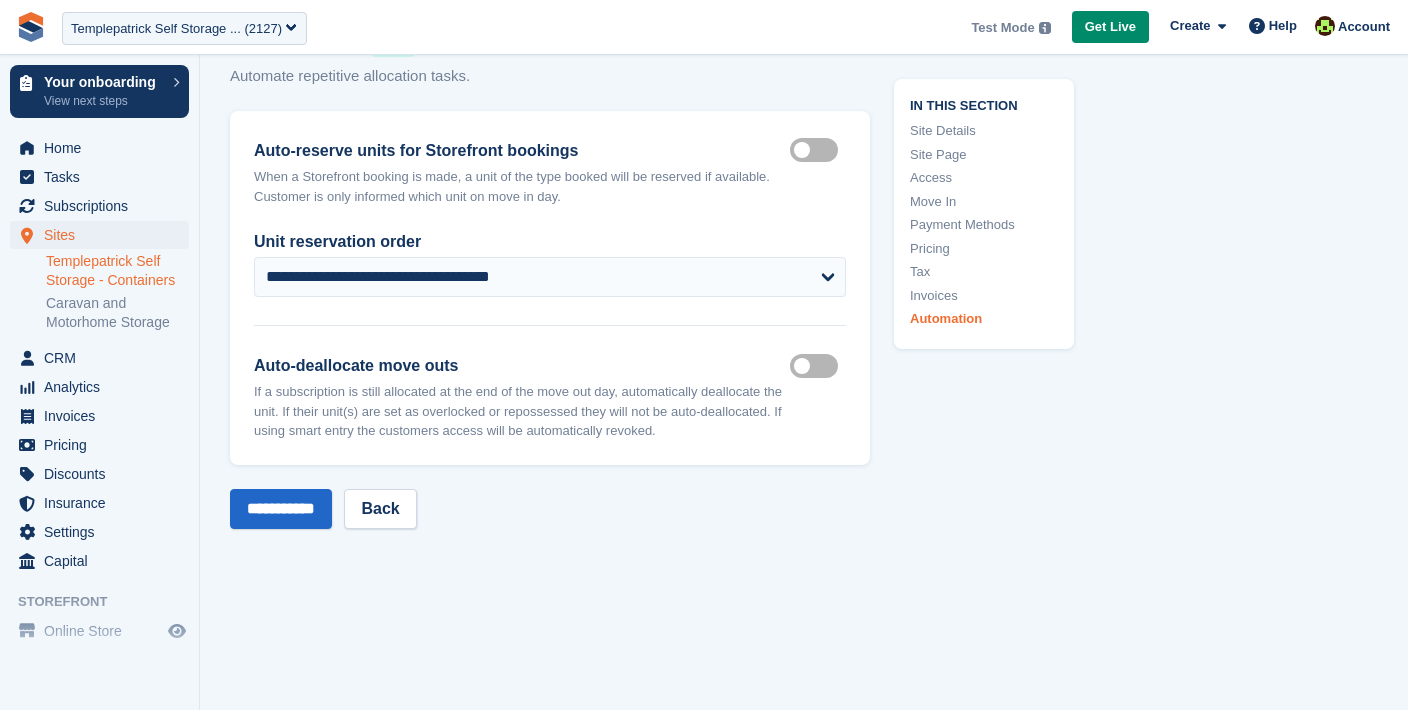 click on "Sites" at bounding box center (104, 235) 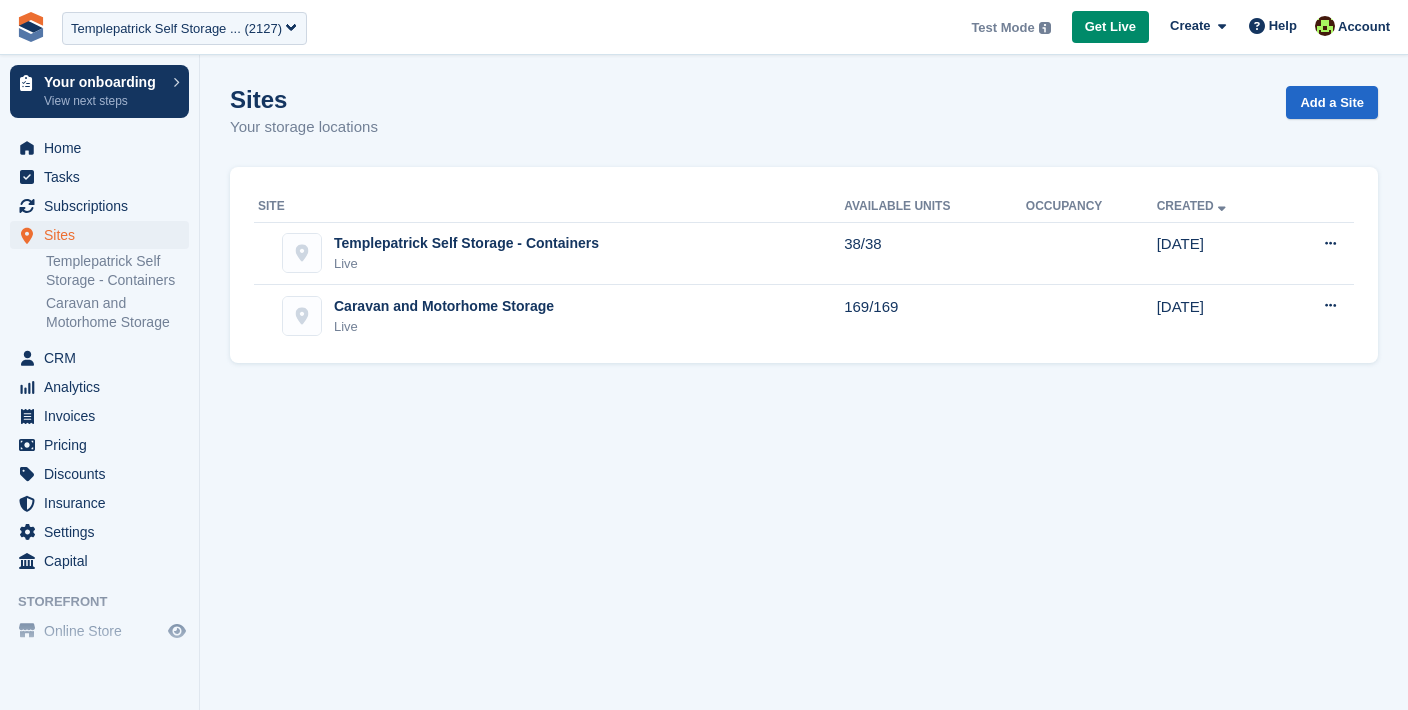 scroll, scrollTop: 0, scrollLeft: 0, axis: both 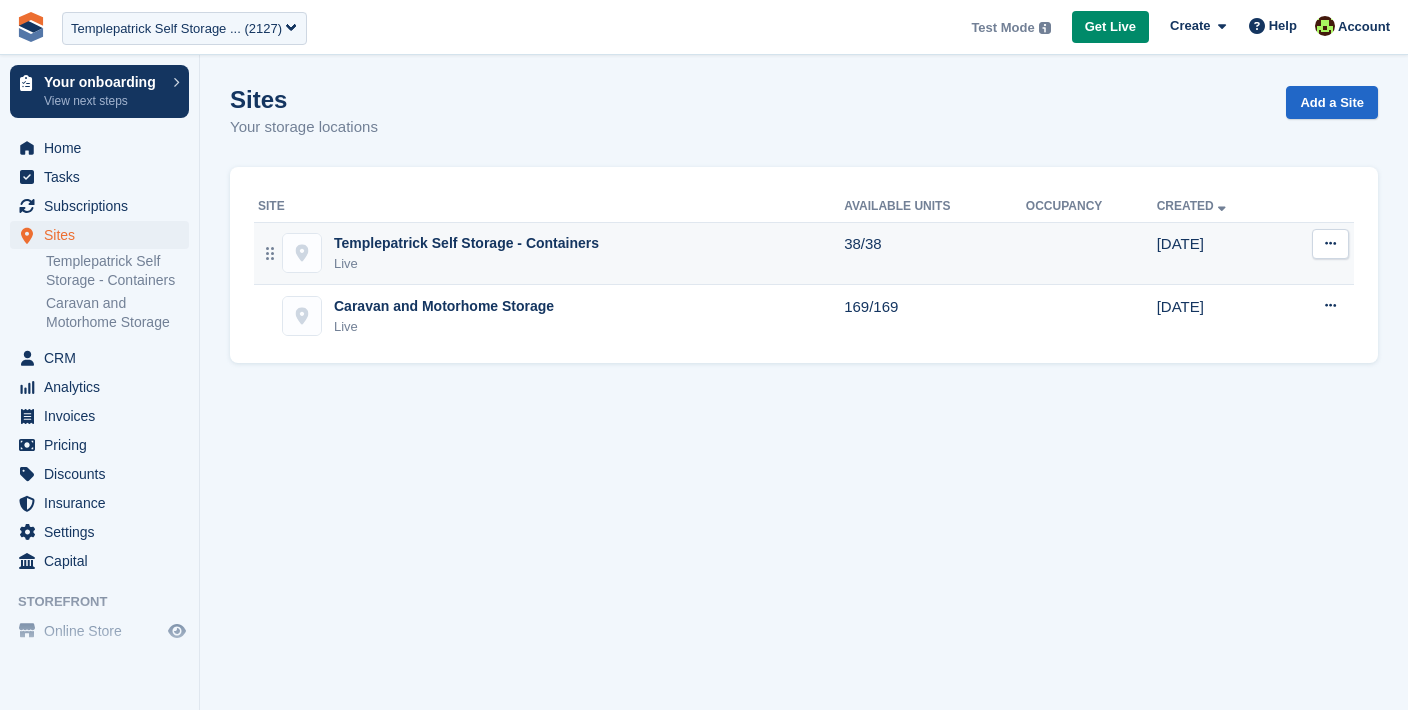 click on "Templepatrick Self Storage - Containers" at bounding box center (466, 243) 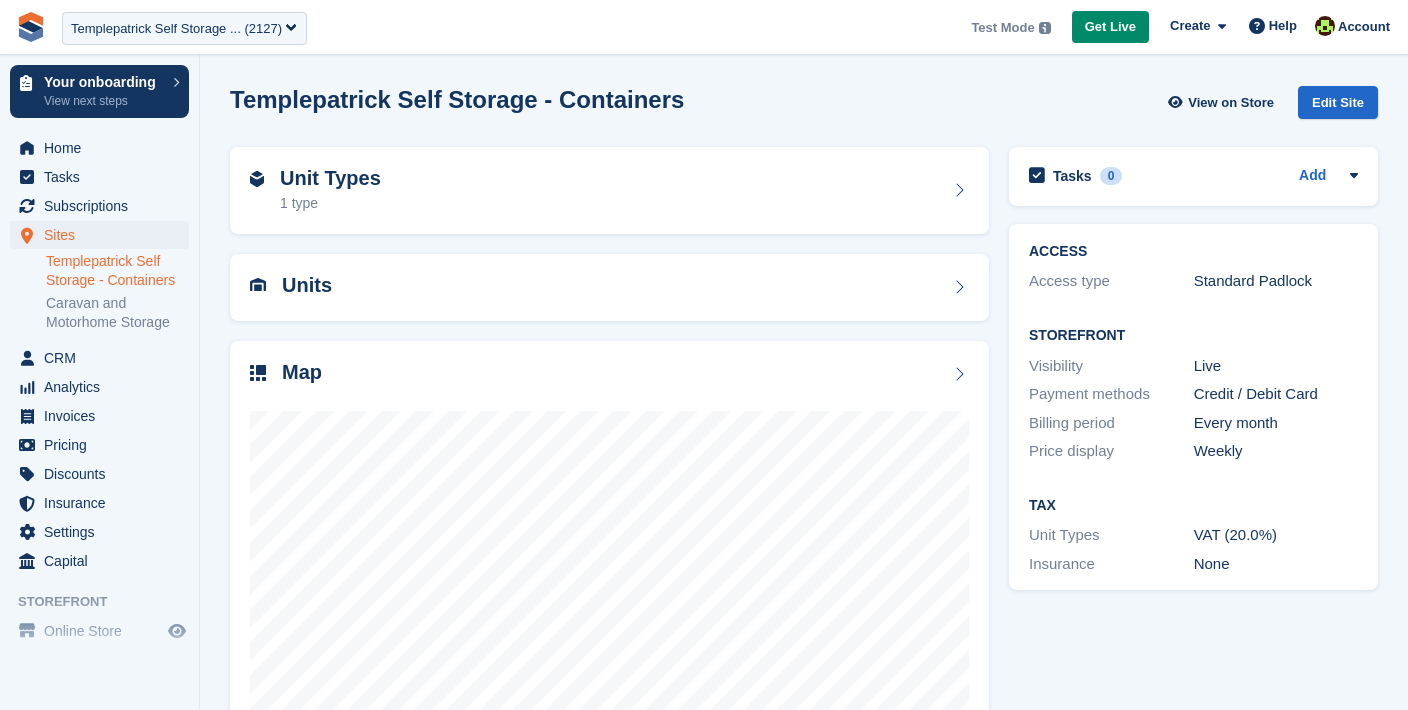 scroll, scrollTop: 0, scrollLeft: 0, axis: both 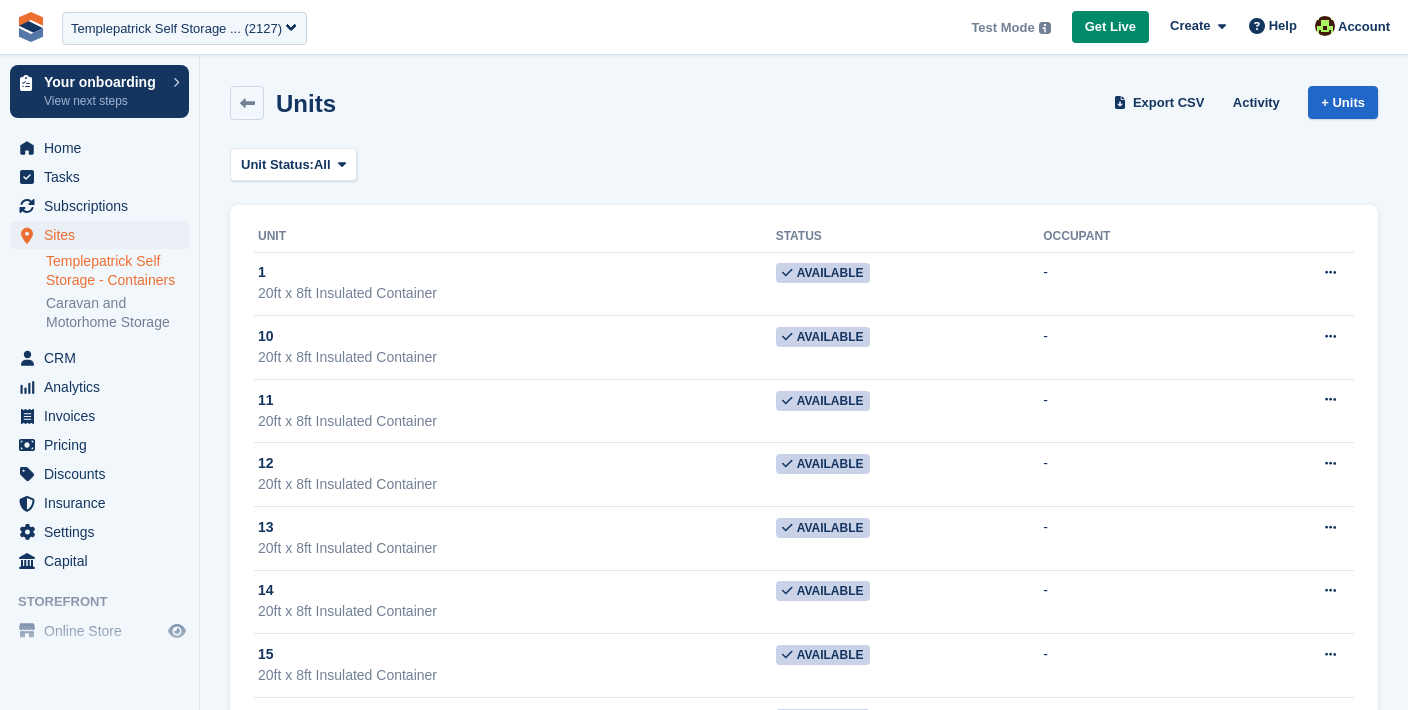 click at bounding box center (1330, 273) 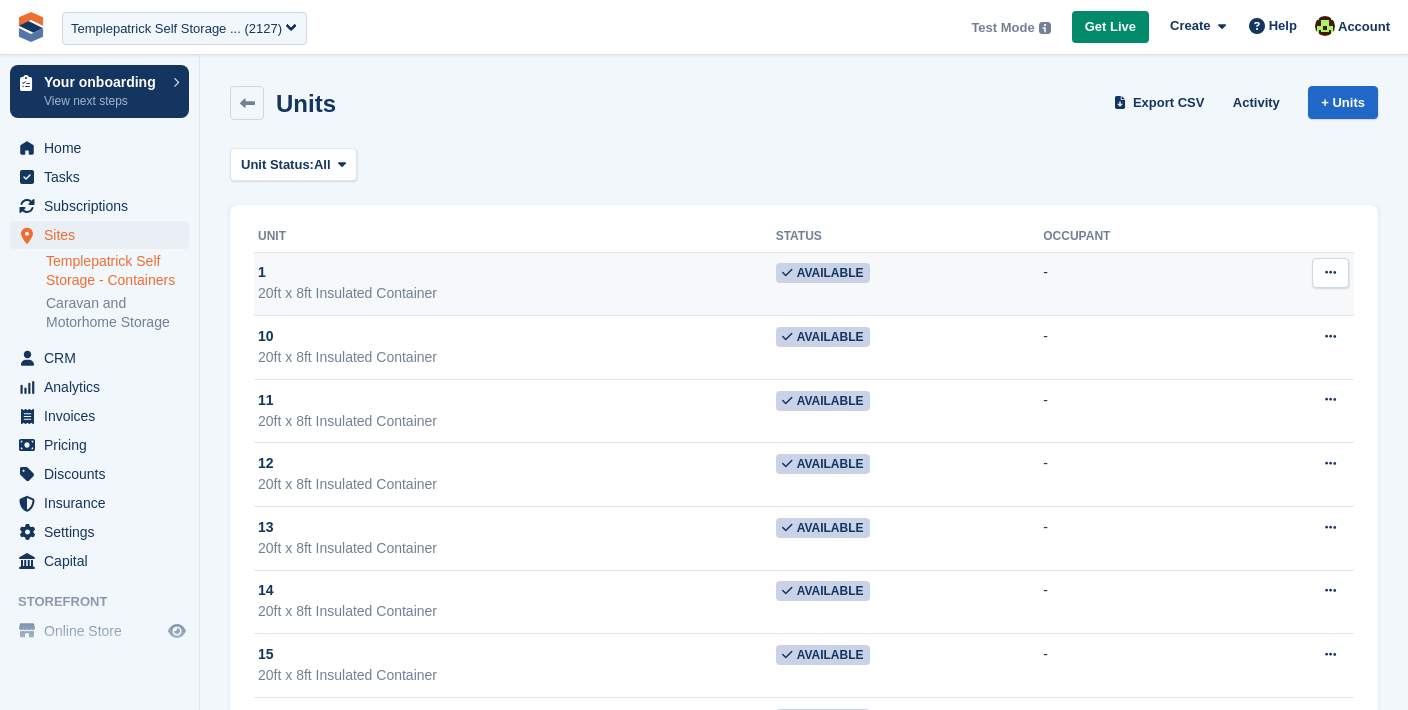 scroll, scrollTop: 0, scrollLeft: 0, axis: both 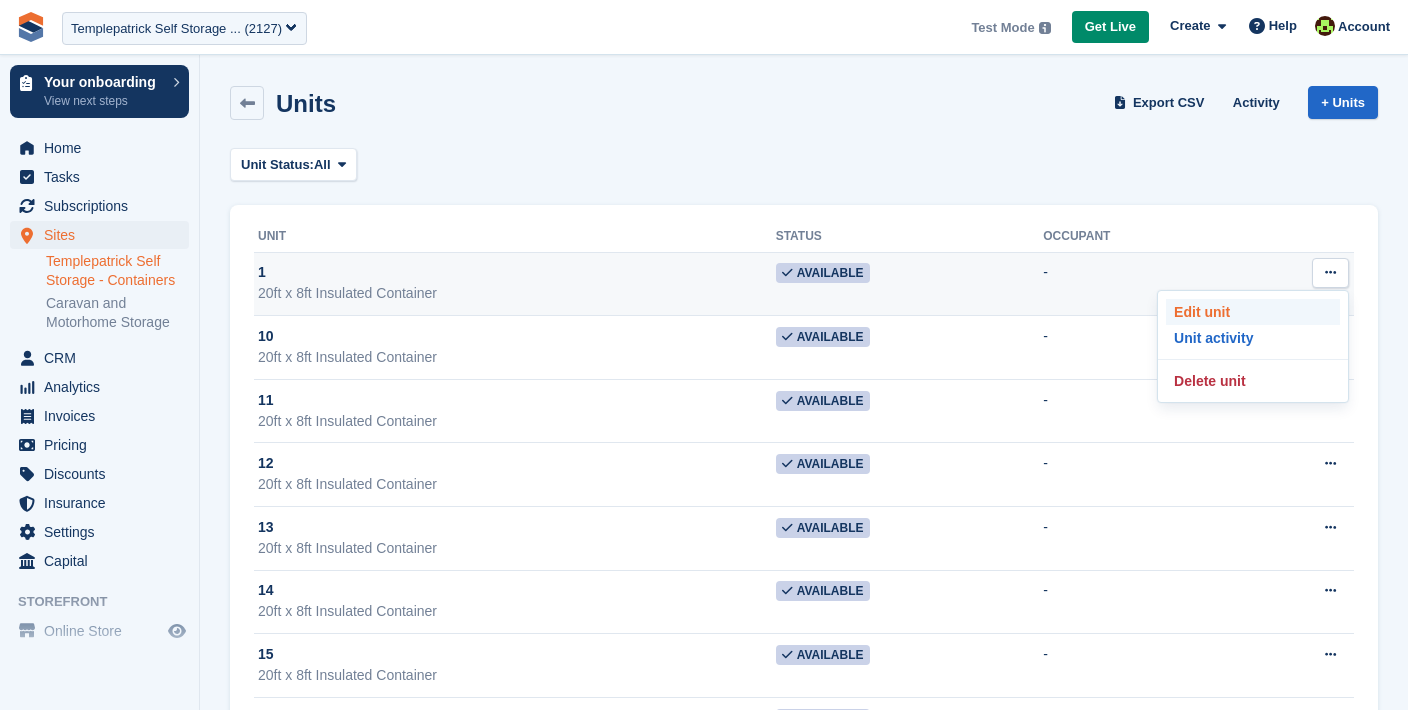 click on "Edit unit" at bounding box center (1253, 312) 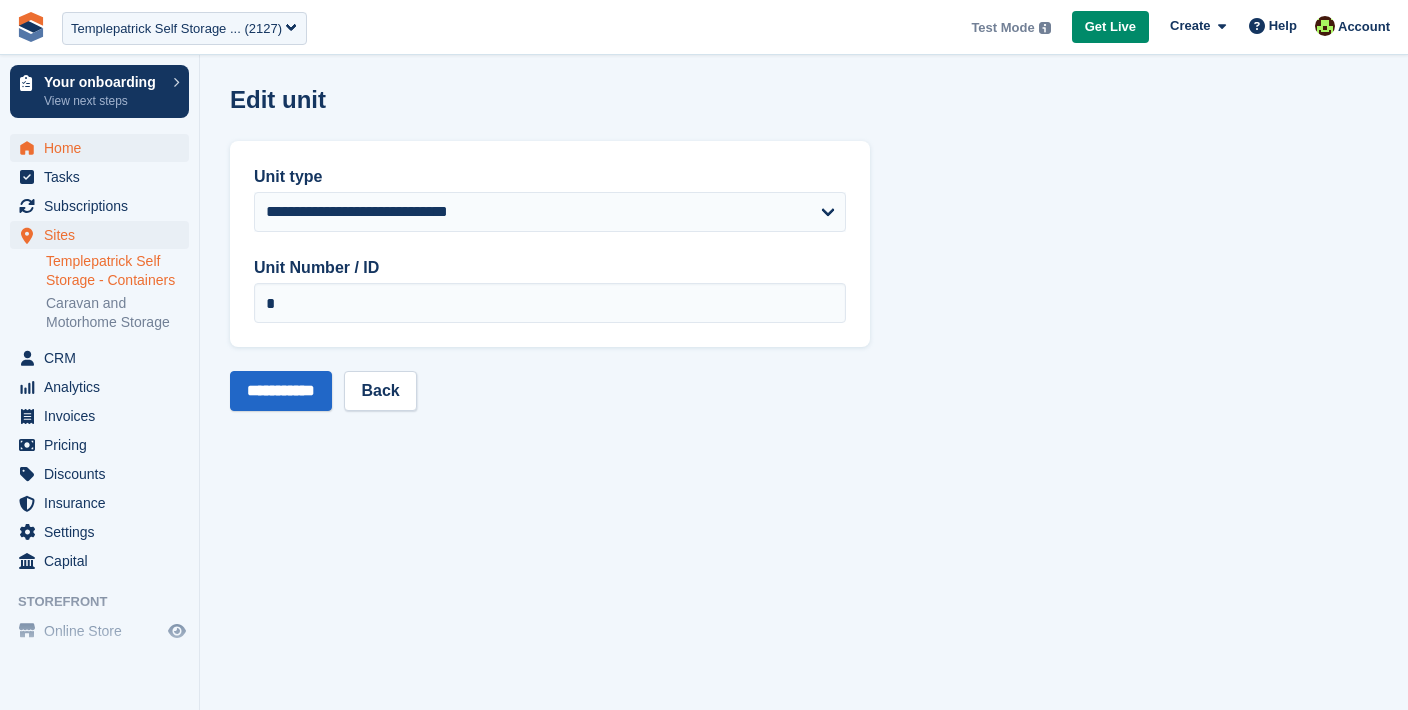 click on "Home" at bounding box center (104, 148) 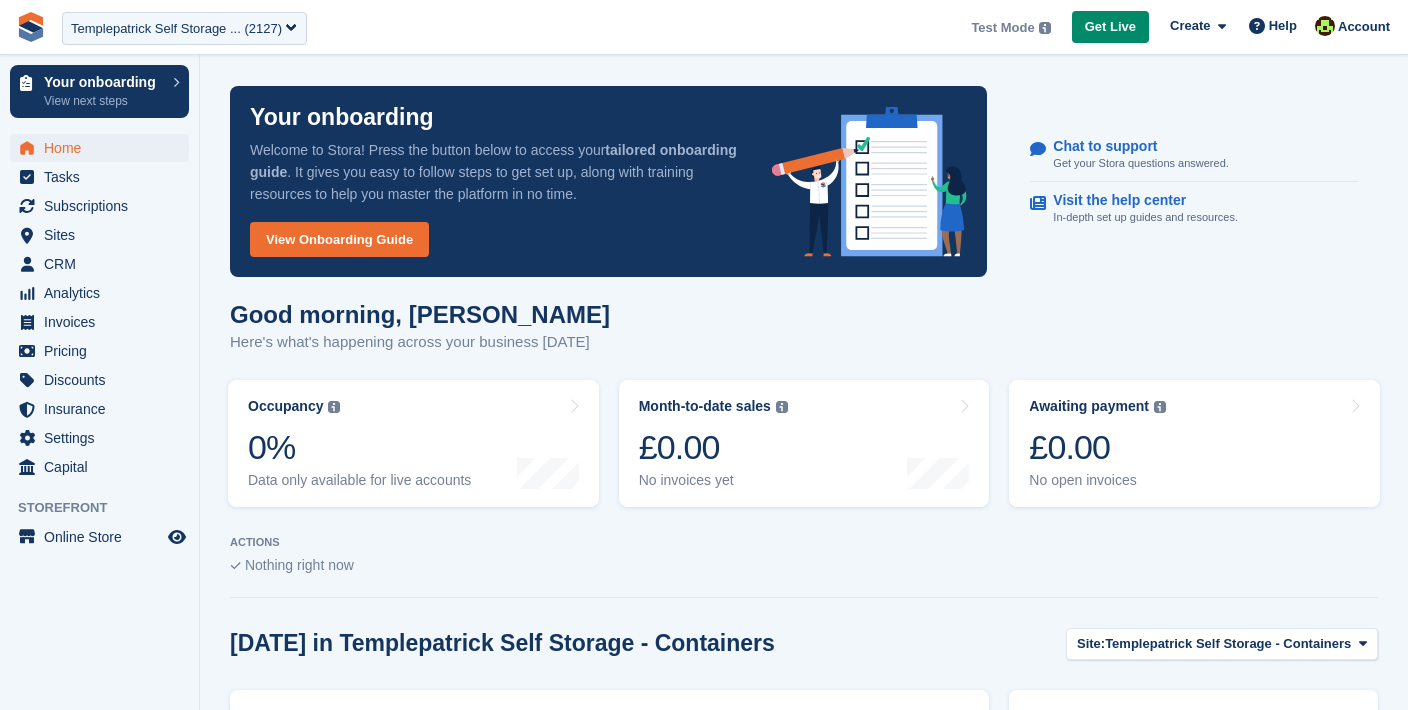 scroll, scrollTop: 0, scrollLeft: 0, axis: both 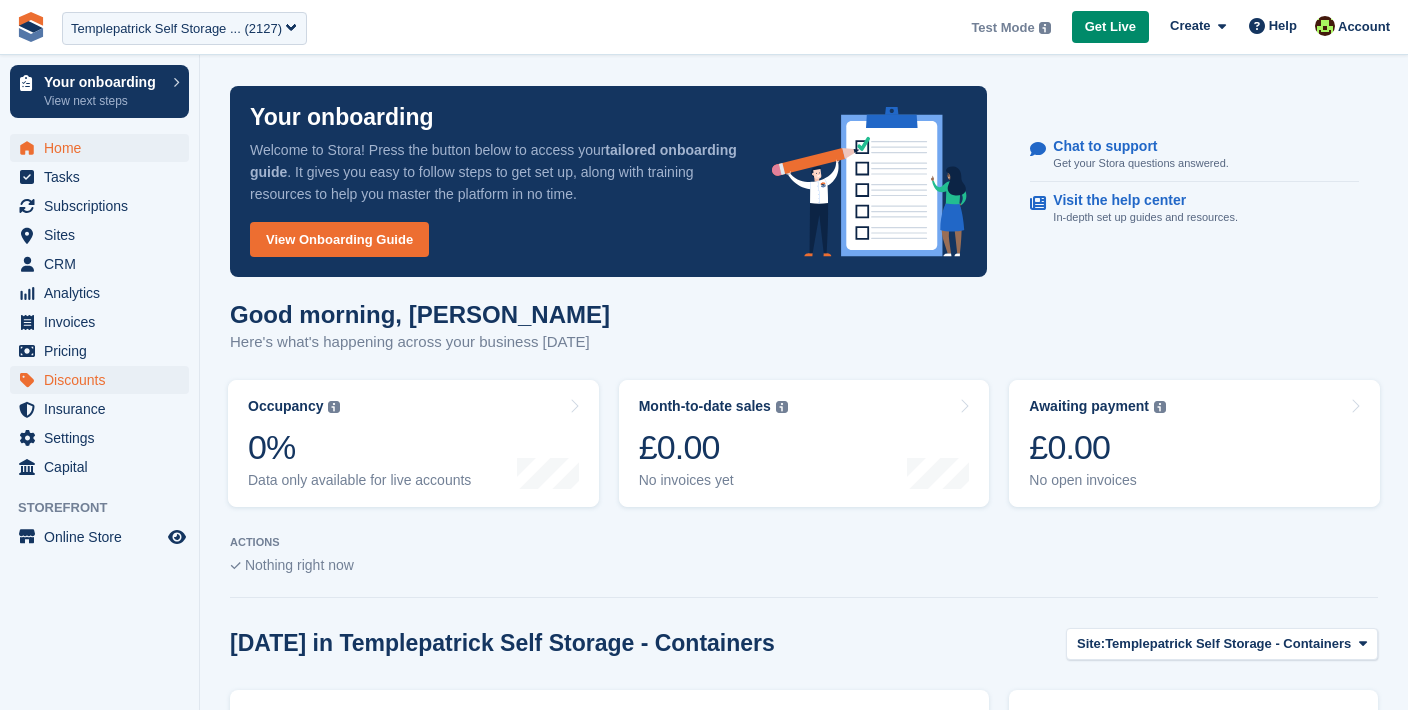click on "Discounts" at bounding box center [104, 380] 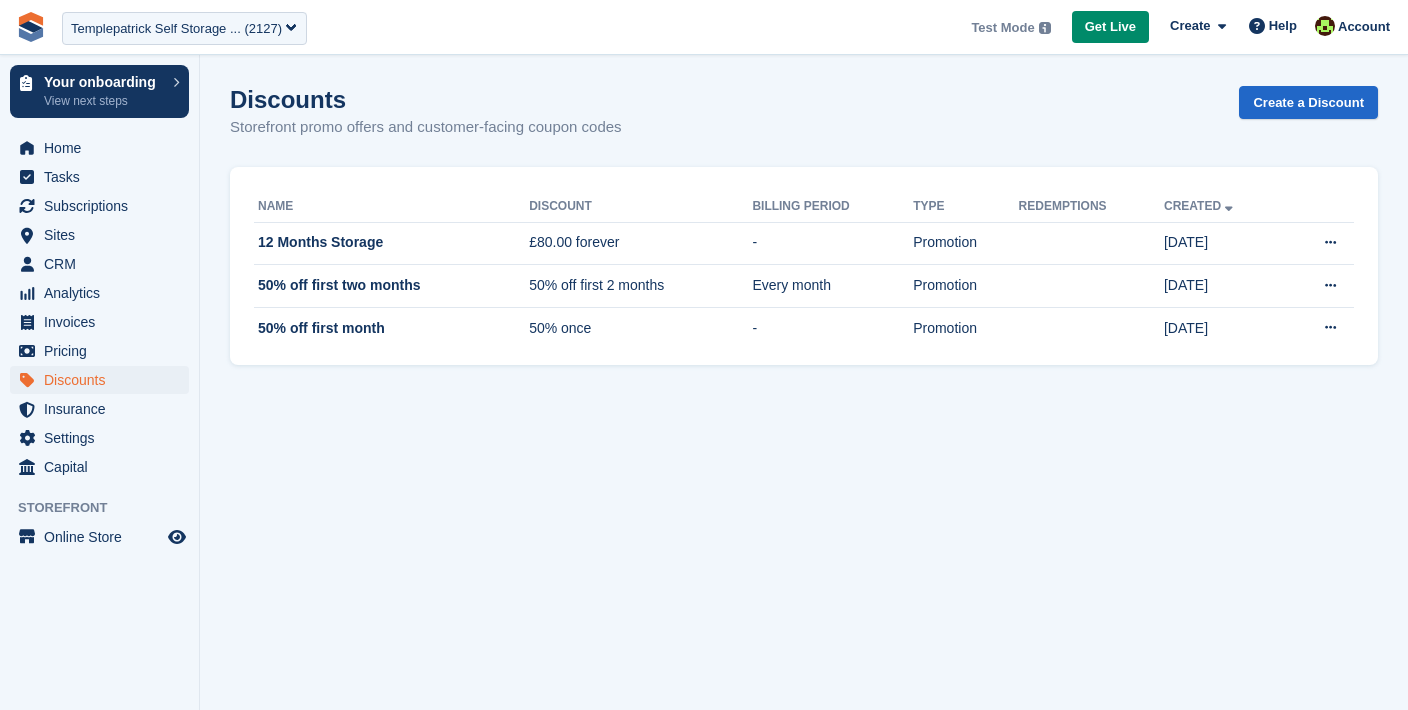 scroll, scrollTop: 0, scrollLeft: 0, axis: both 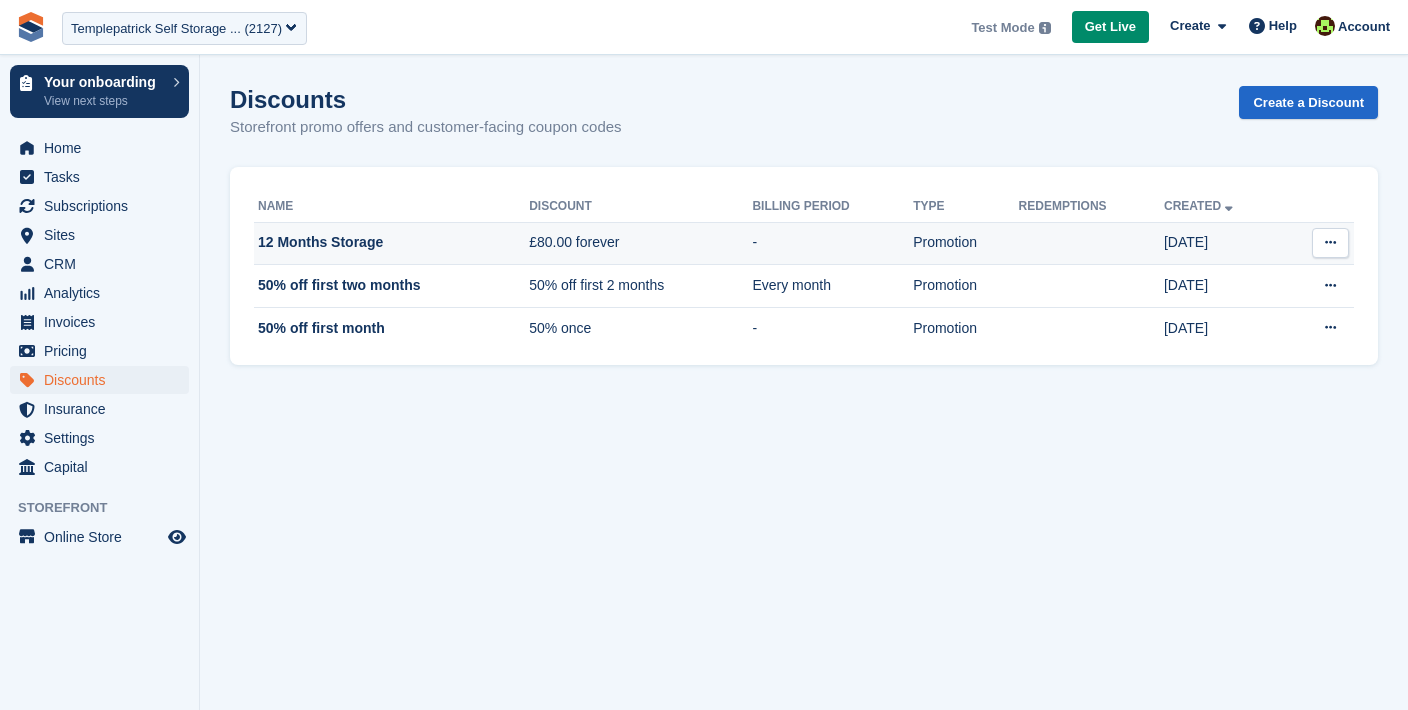 click at bounding box center [1330, 242] 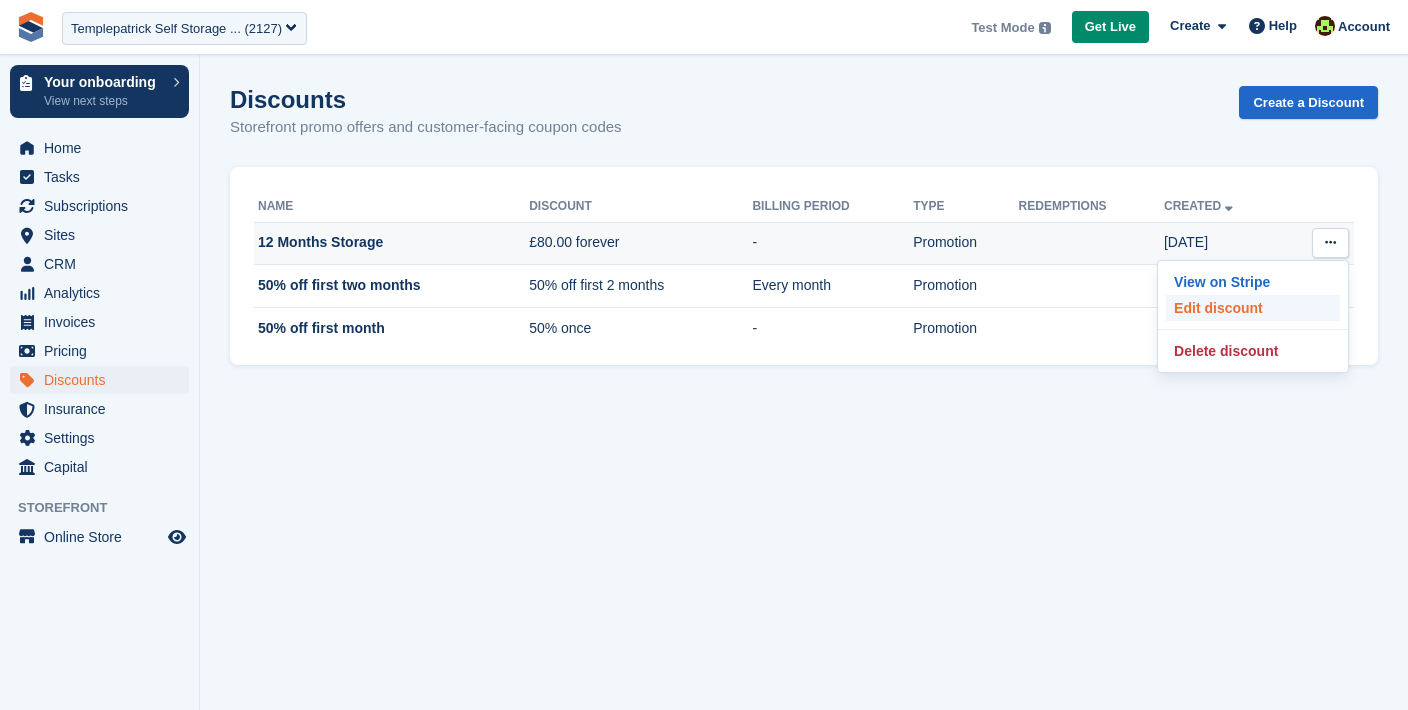 click on "Edit discount" at bounding box center [1253, 308] 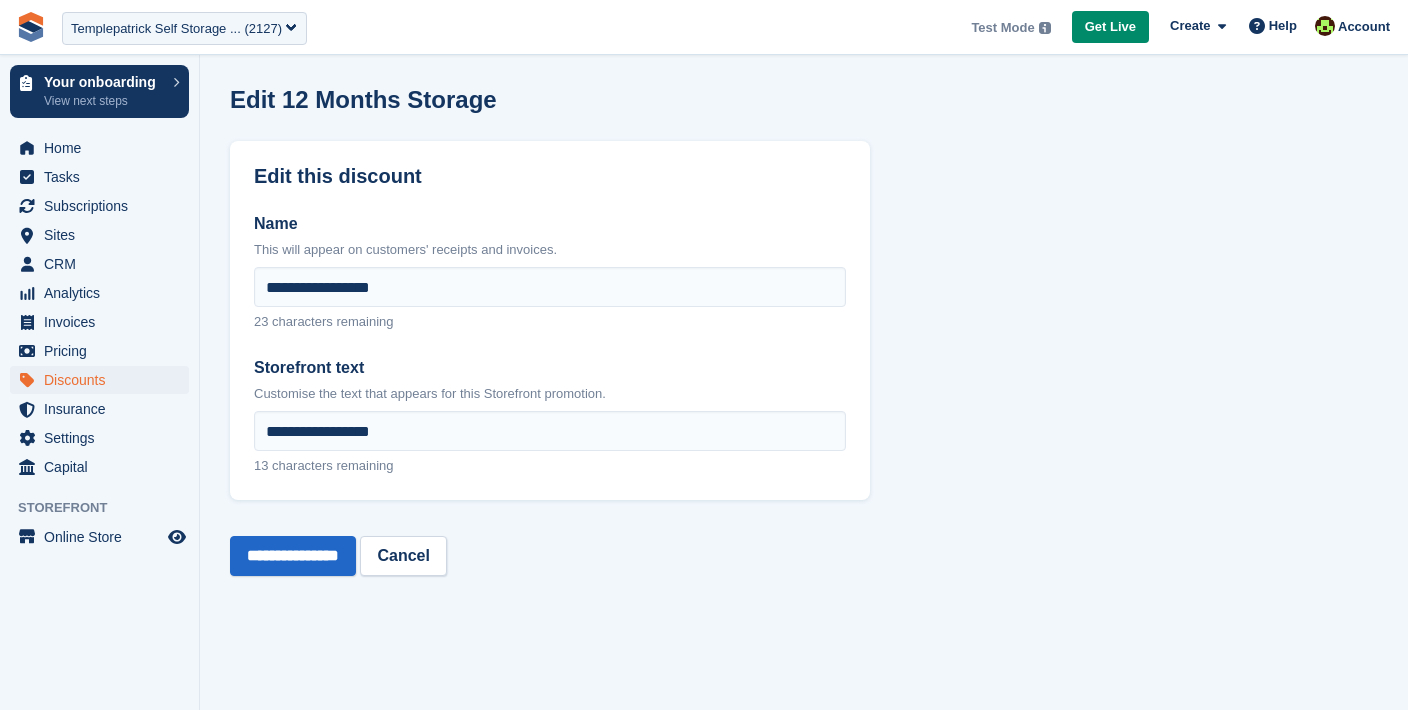 click on "Discounts" at bounding box center (104, 380) 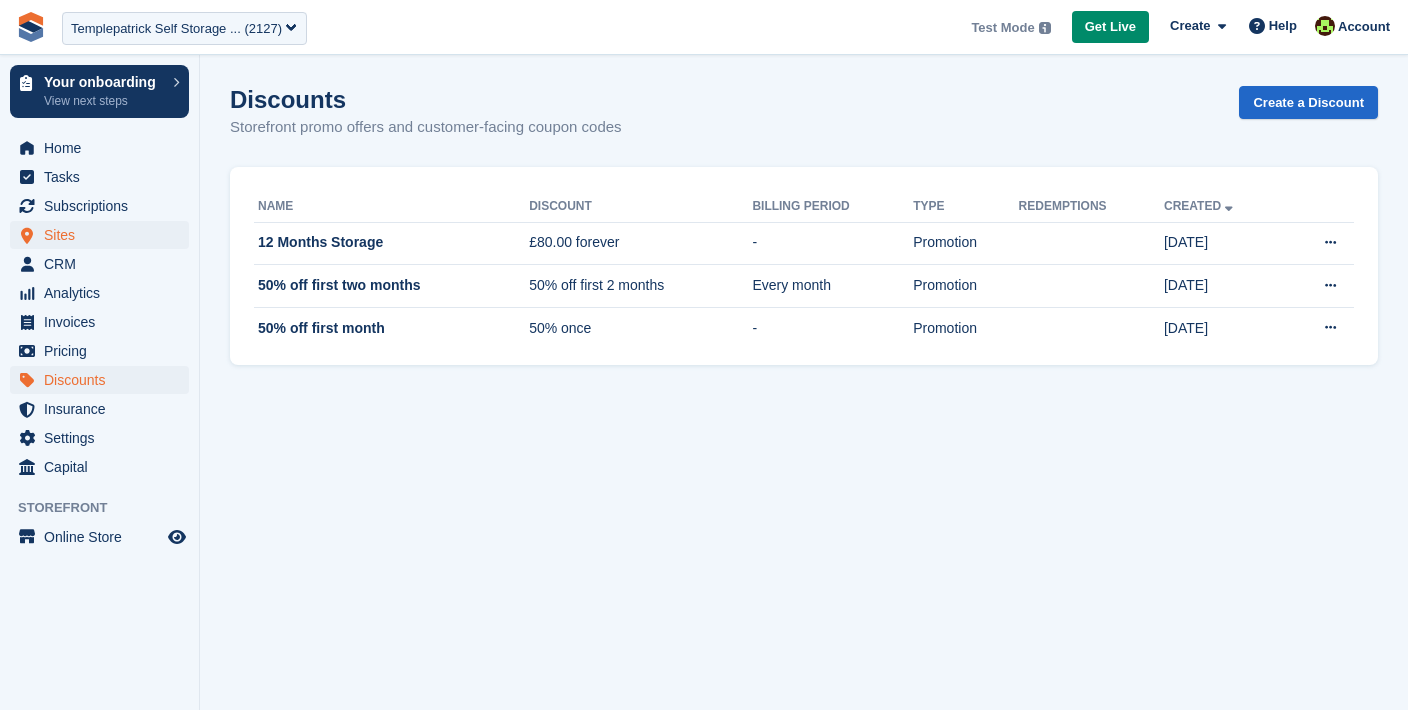 click on "Sites" at bounding box center (104, 235) 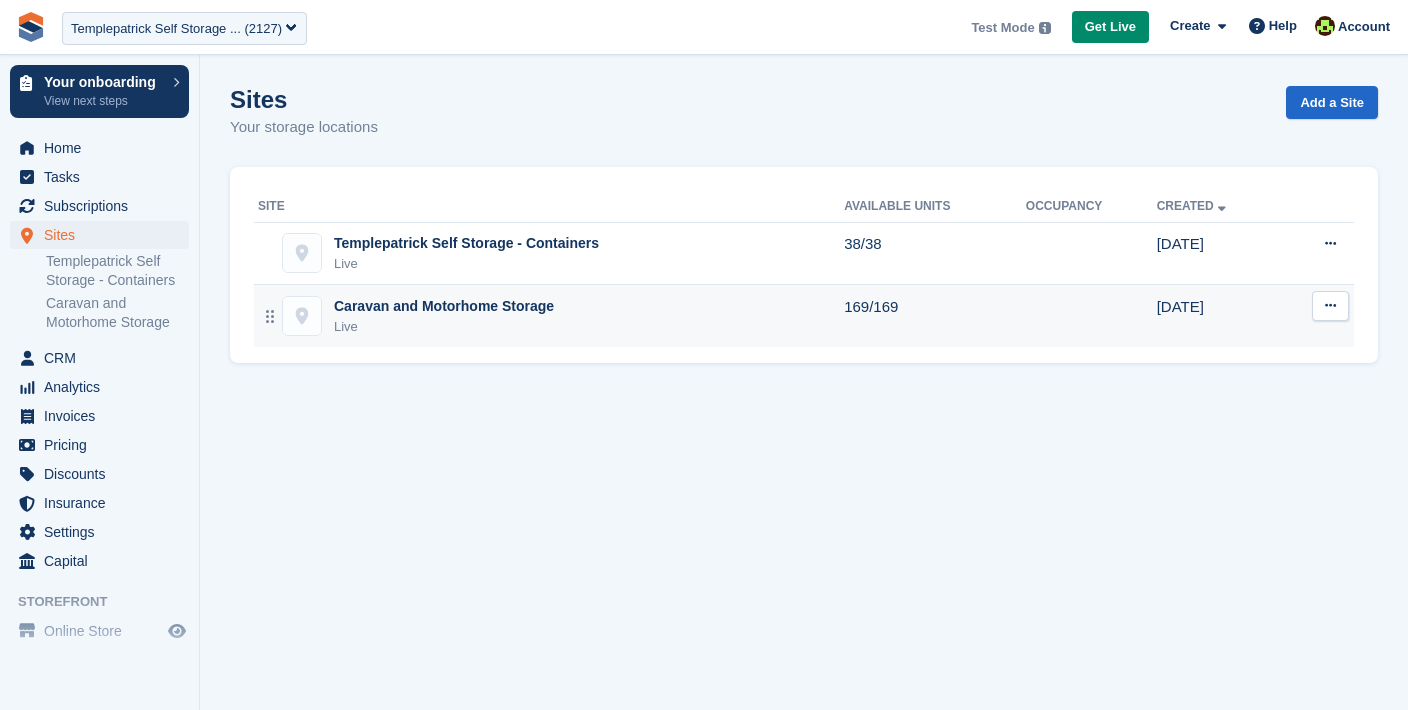 click at bounding box center (1330, 306) 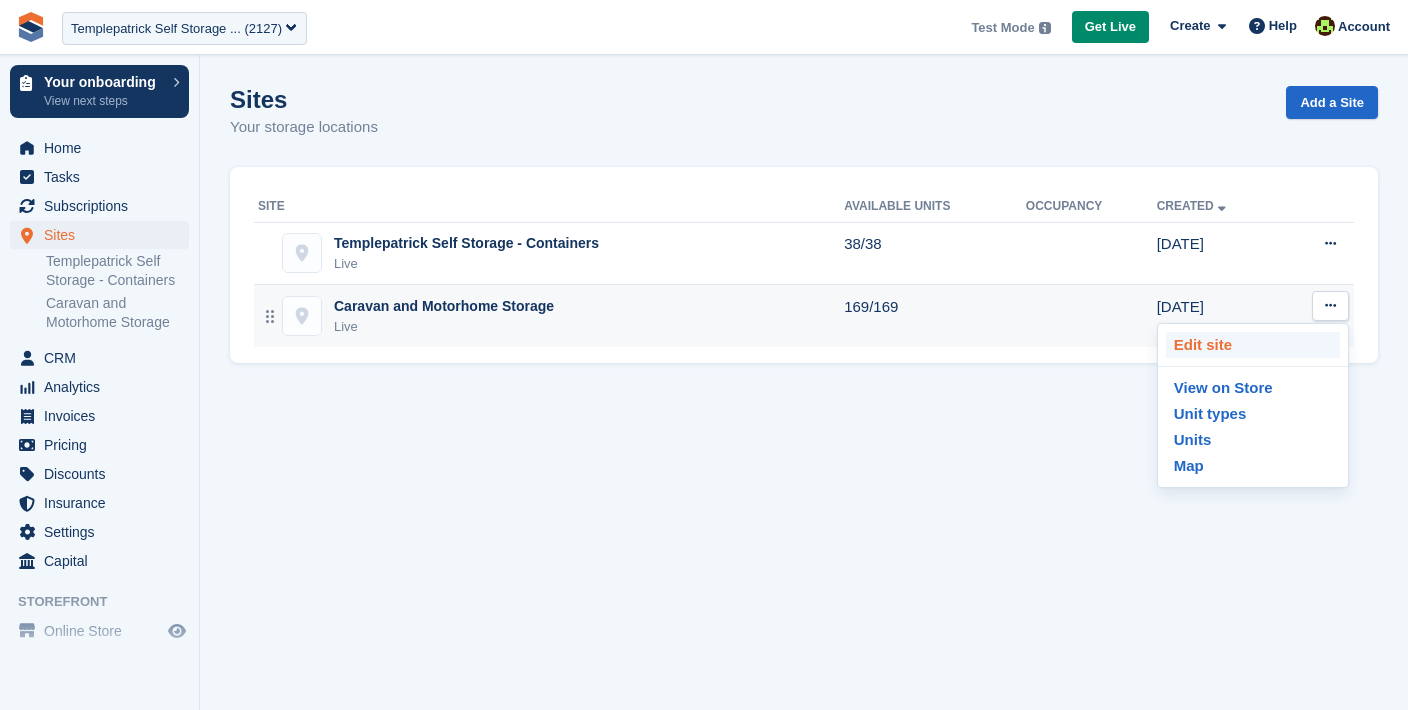 click on "Edit site" at bounding box center [1253, 345] 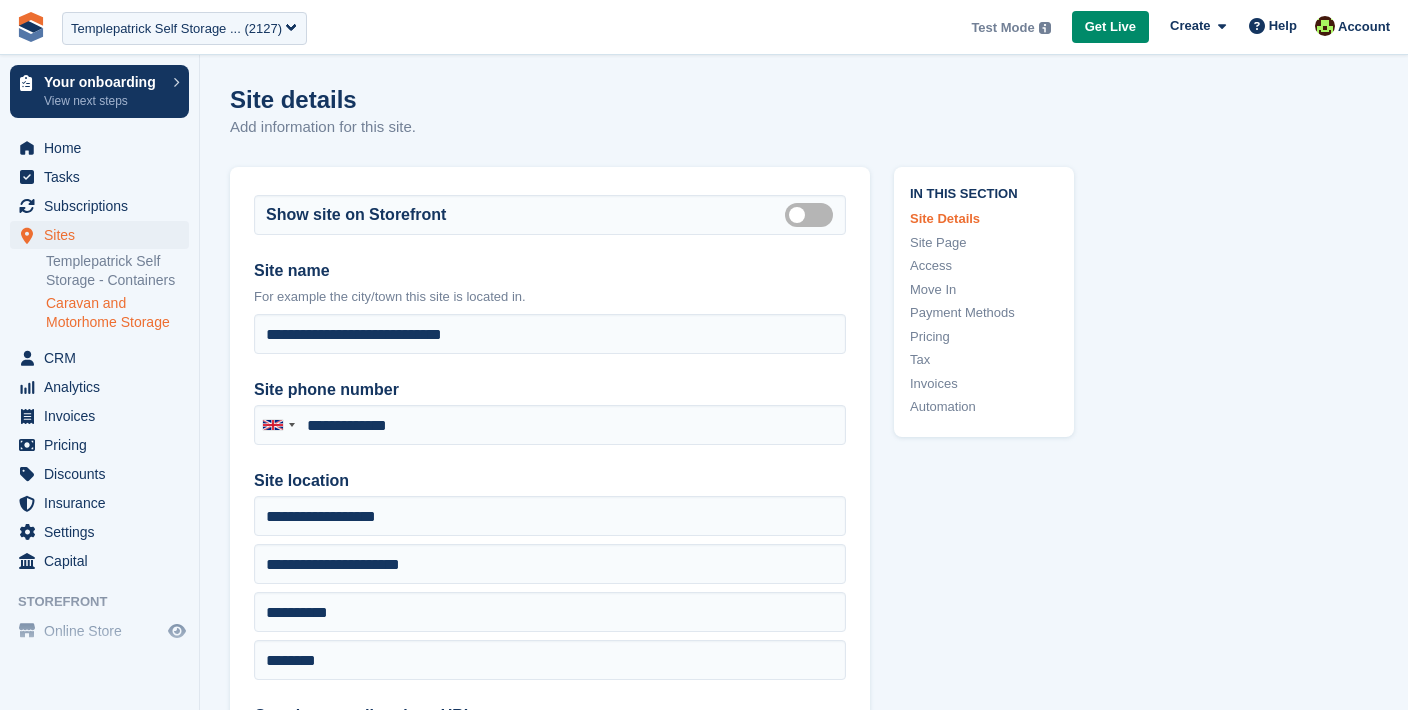 type on "**********" 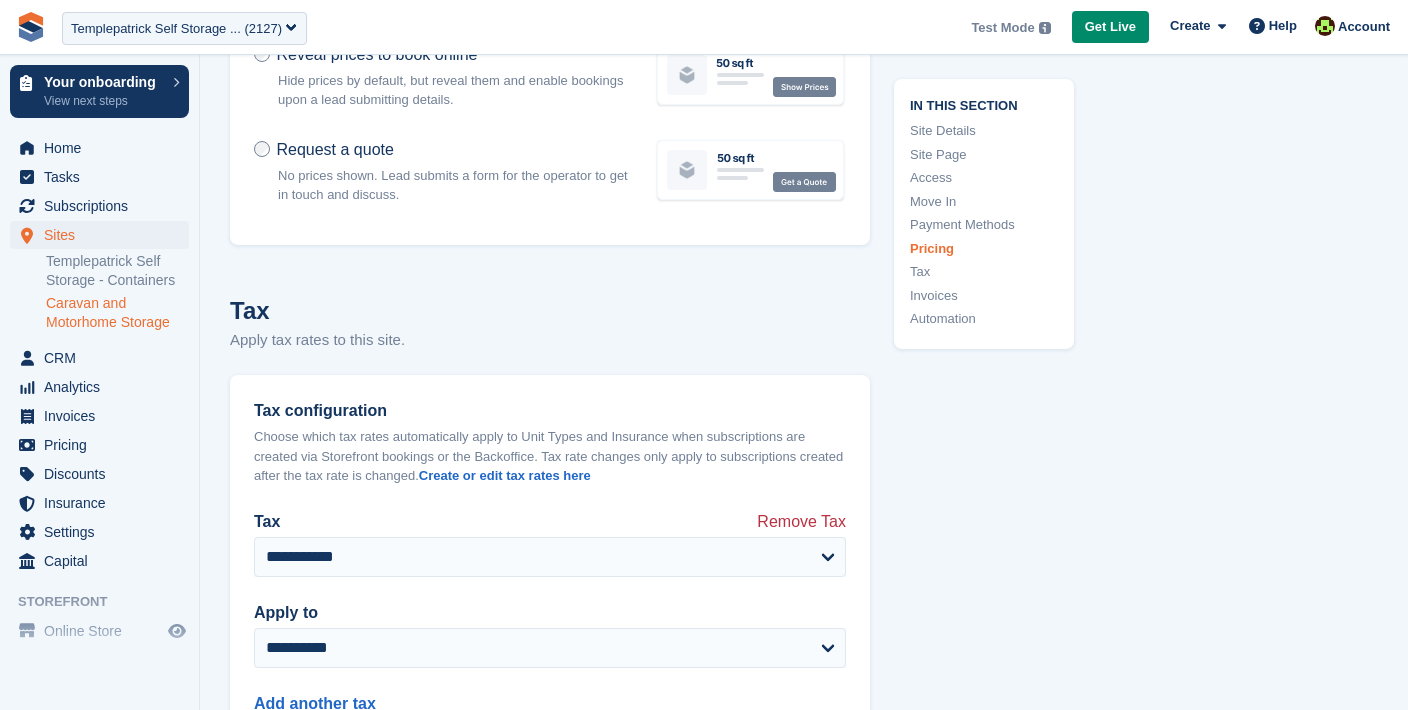 scroll, scrollTop: 6584, scrollLeft: 0, axis: vertical 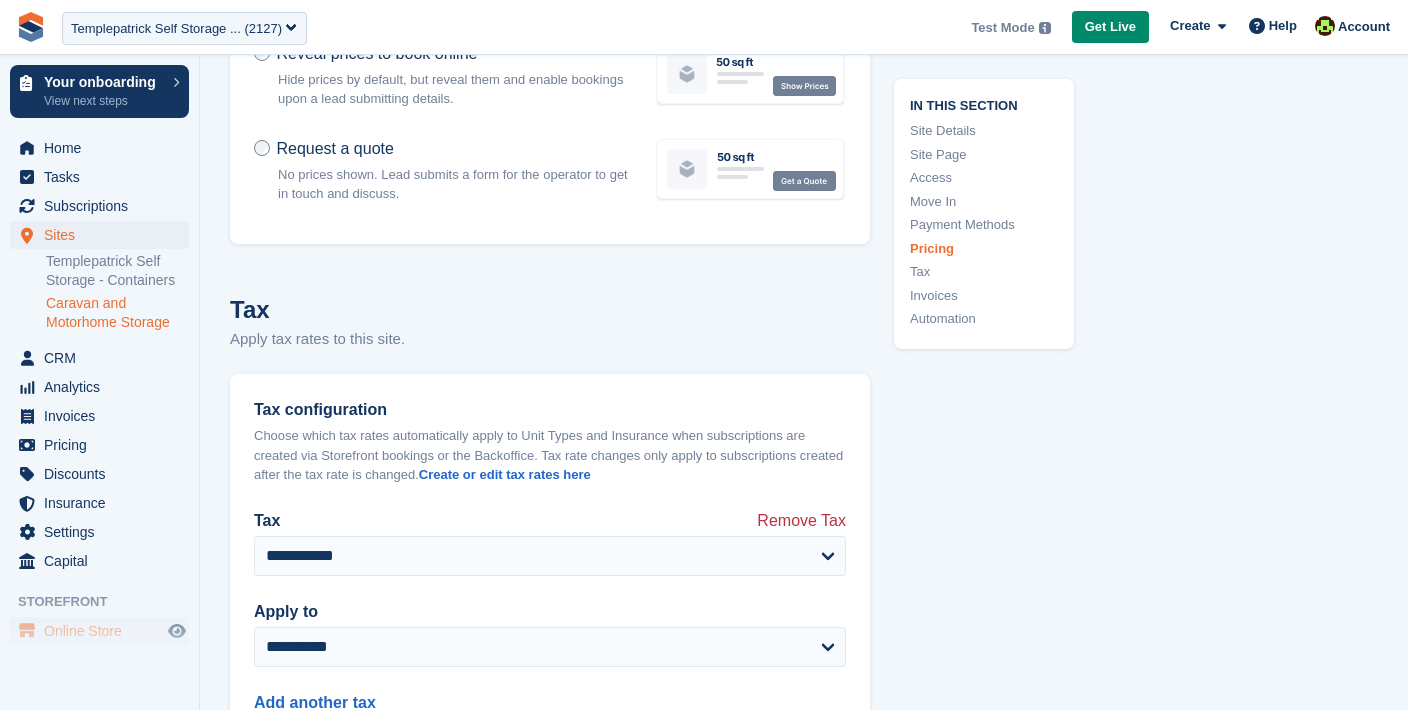 click on "Online Store" at bounding box center [104, 631] 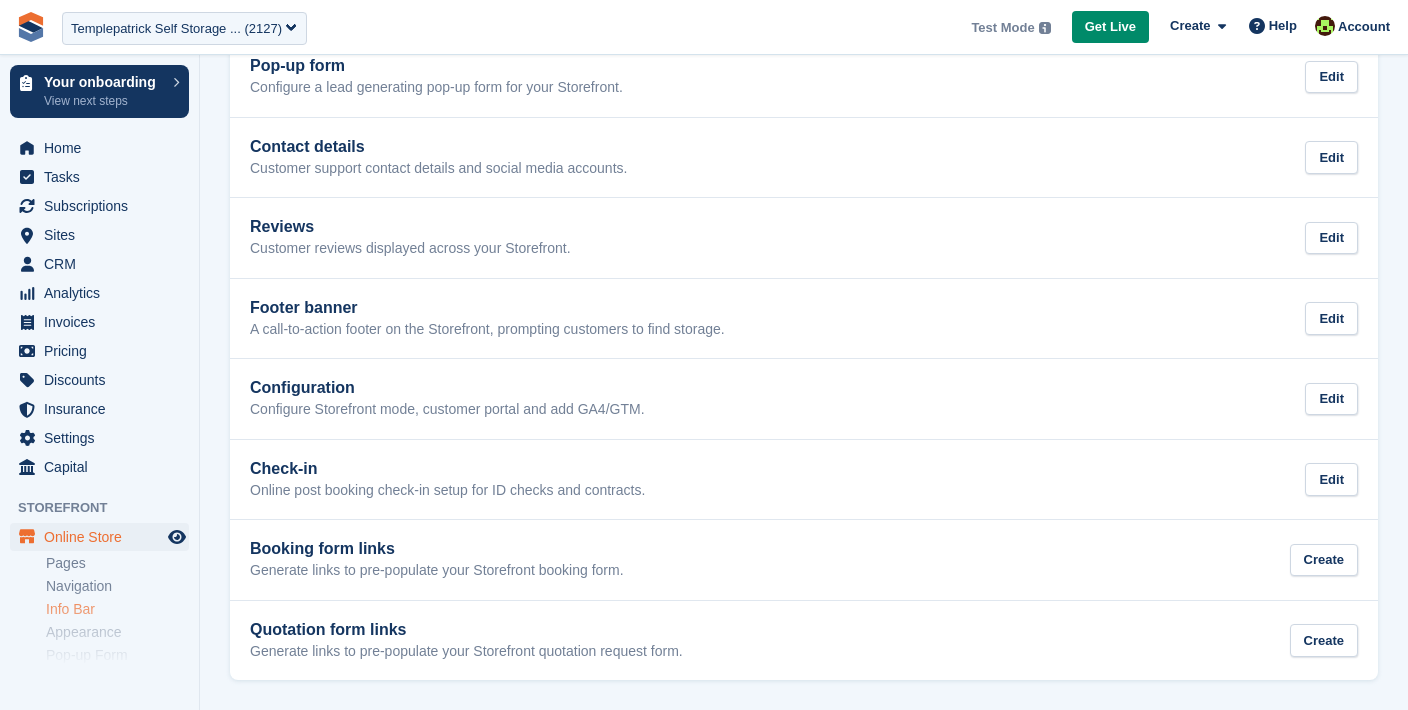 scroll, scrollTop: 0, scrollLeft: 0, axis: both 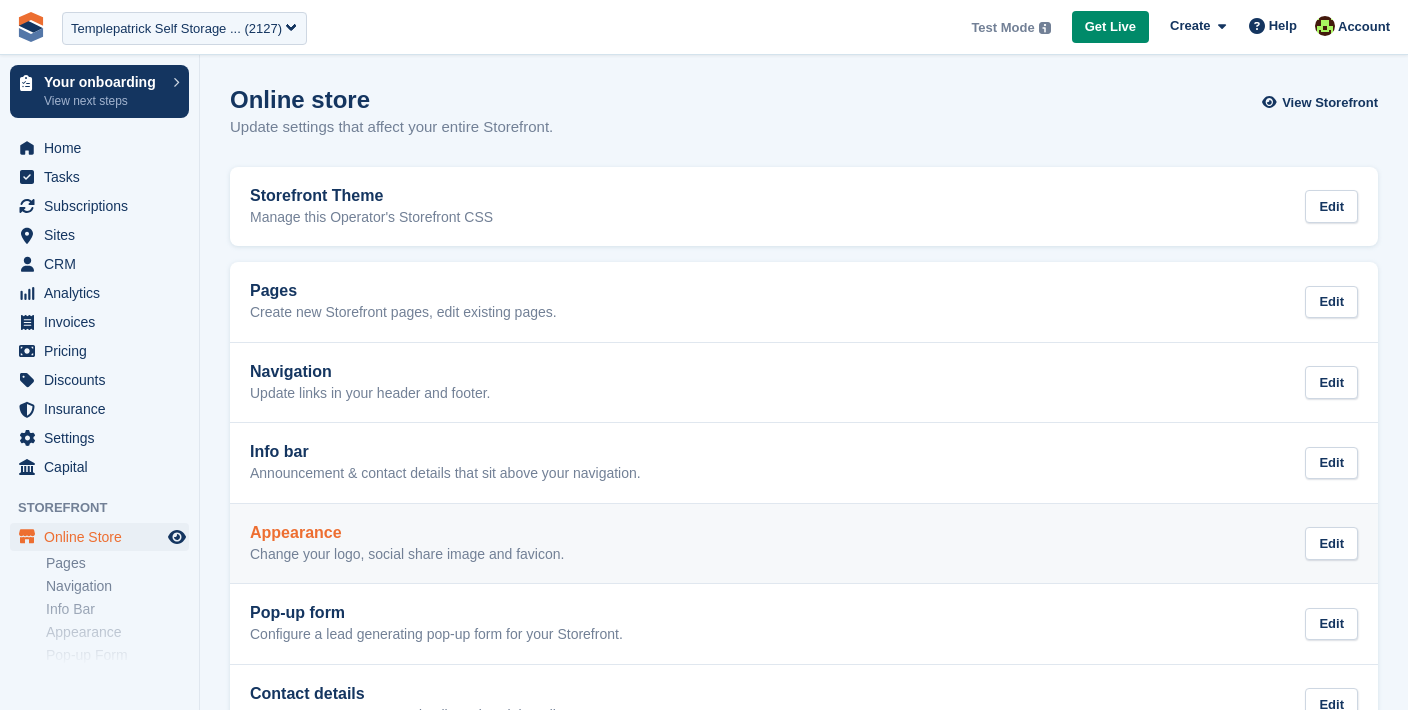 click on "Appearance" at bounding box center (407, 533) 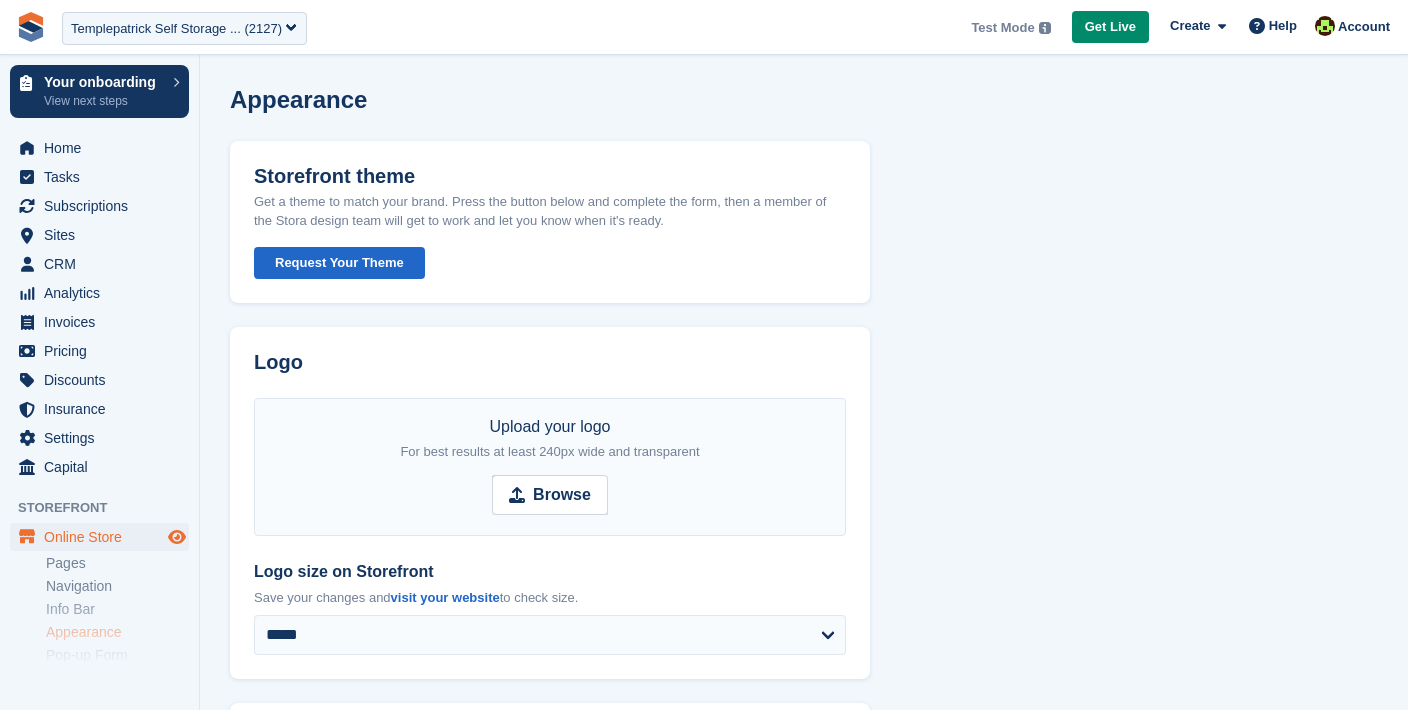 click at bounding box center [177, 537] 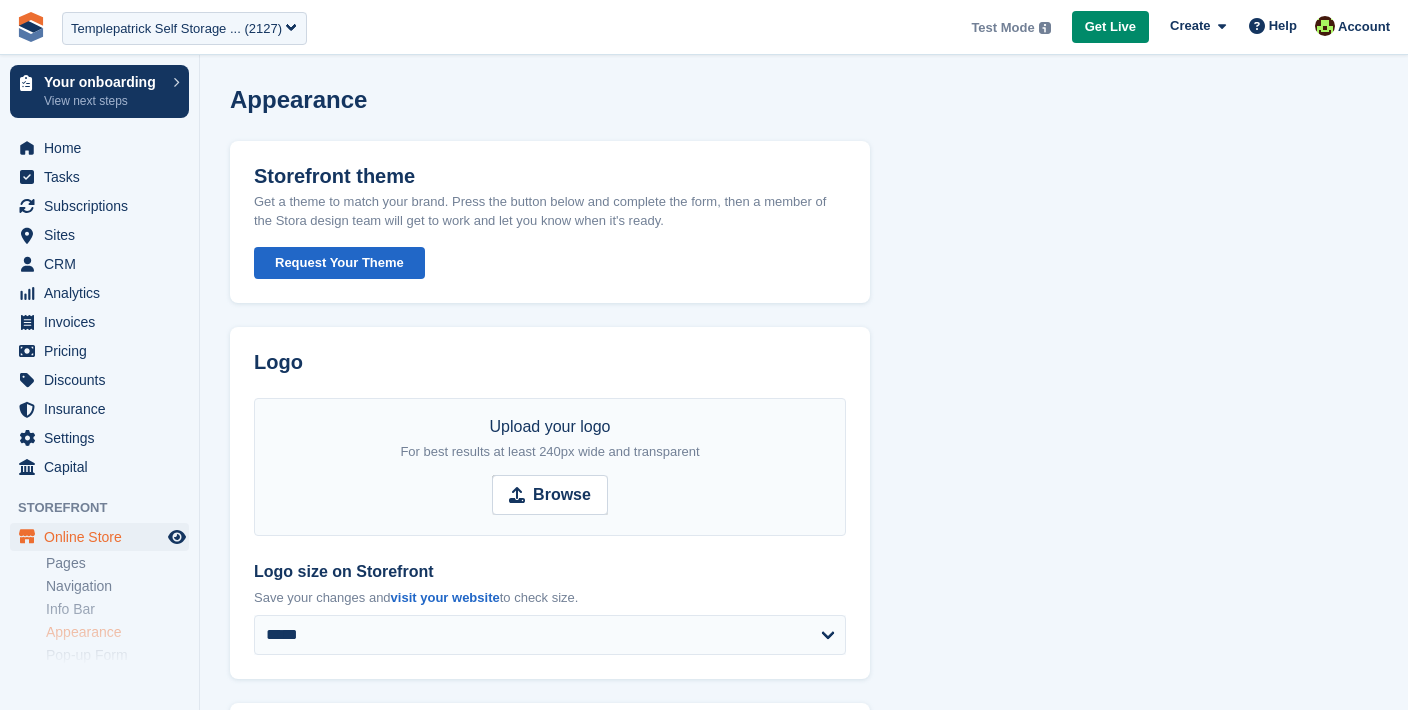 click on "Online Store" at bounding box center [104, 537] 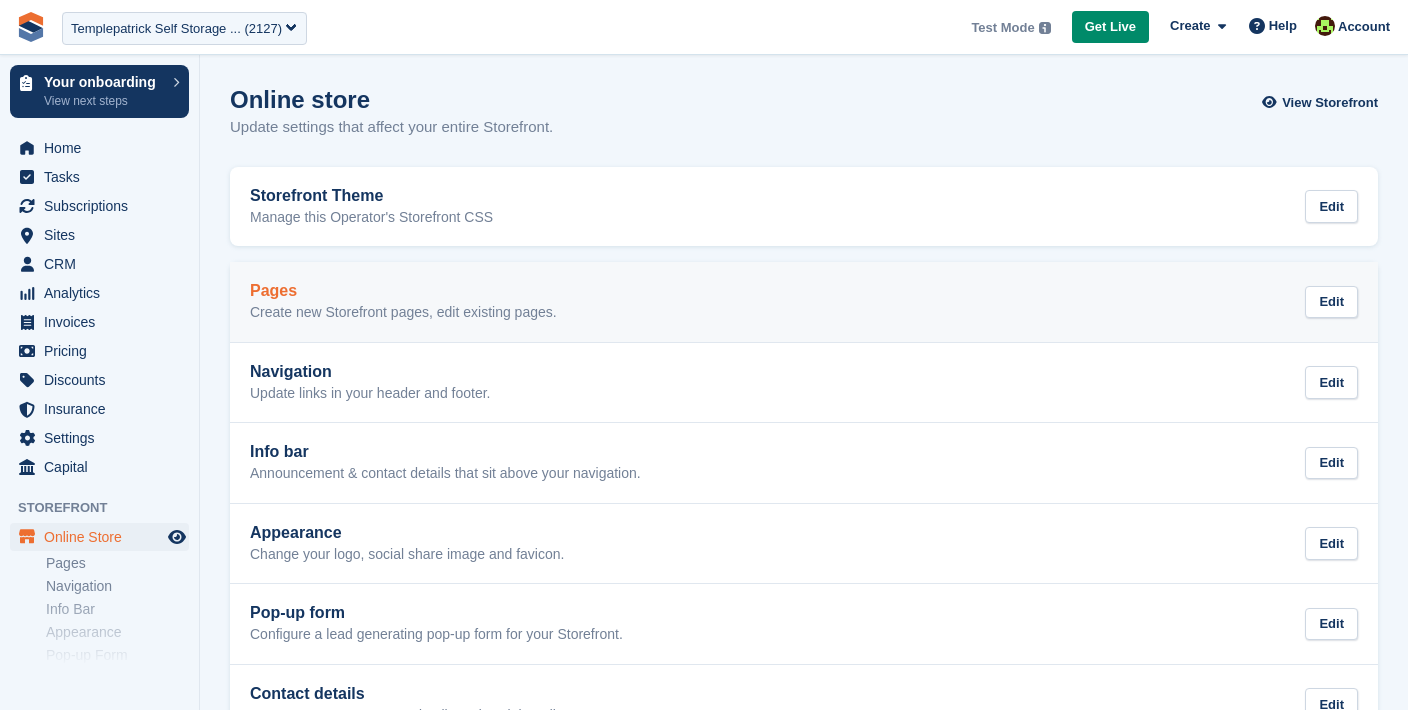 click on "Create new Storefront pages, edit existing pages." at bounding box center (403, 313) 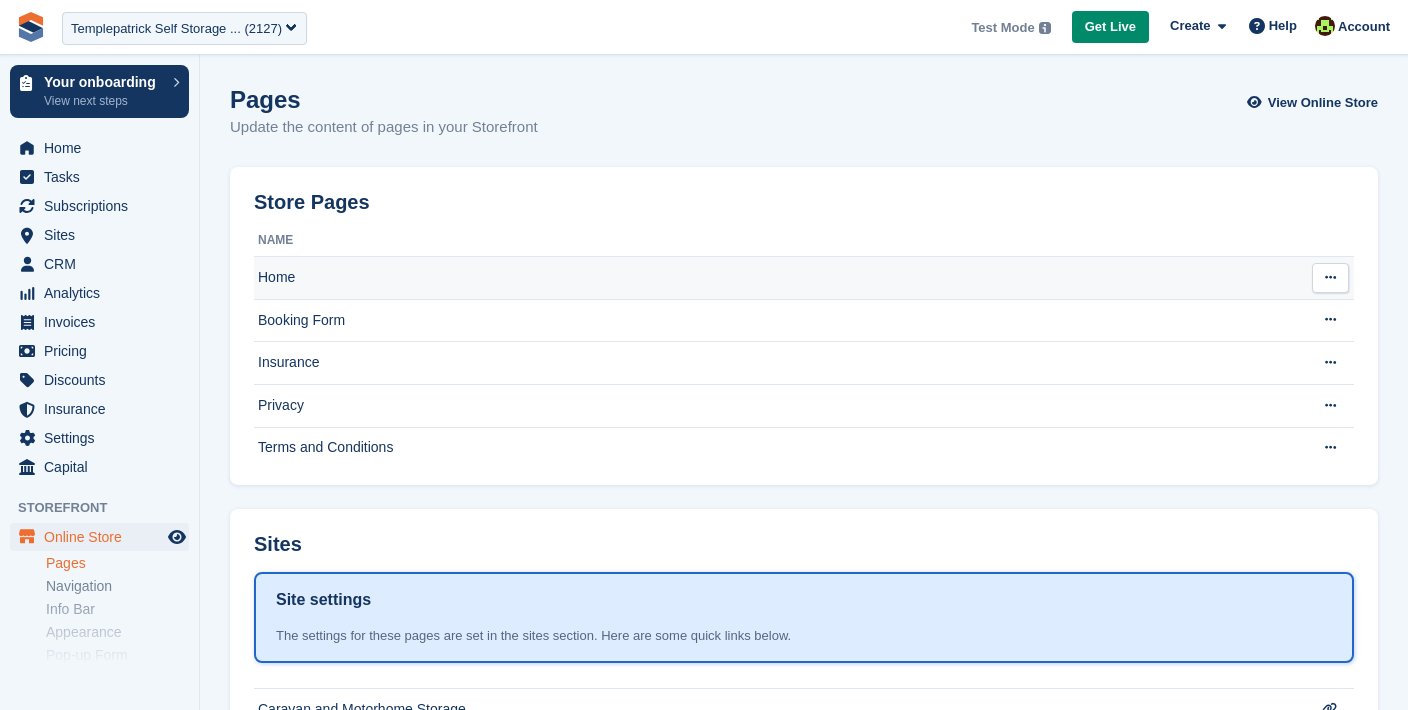 click on "Home" at bounding box center [776, 278] 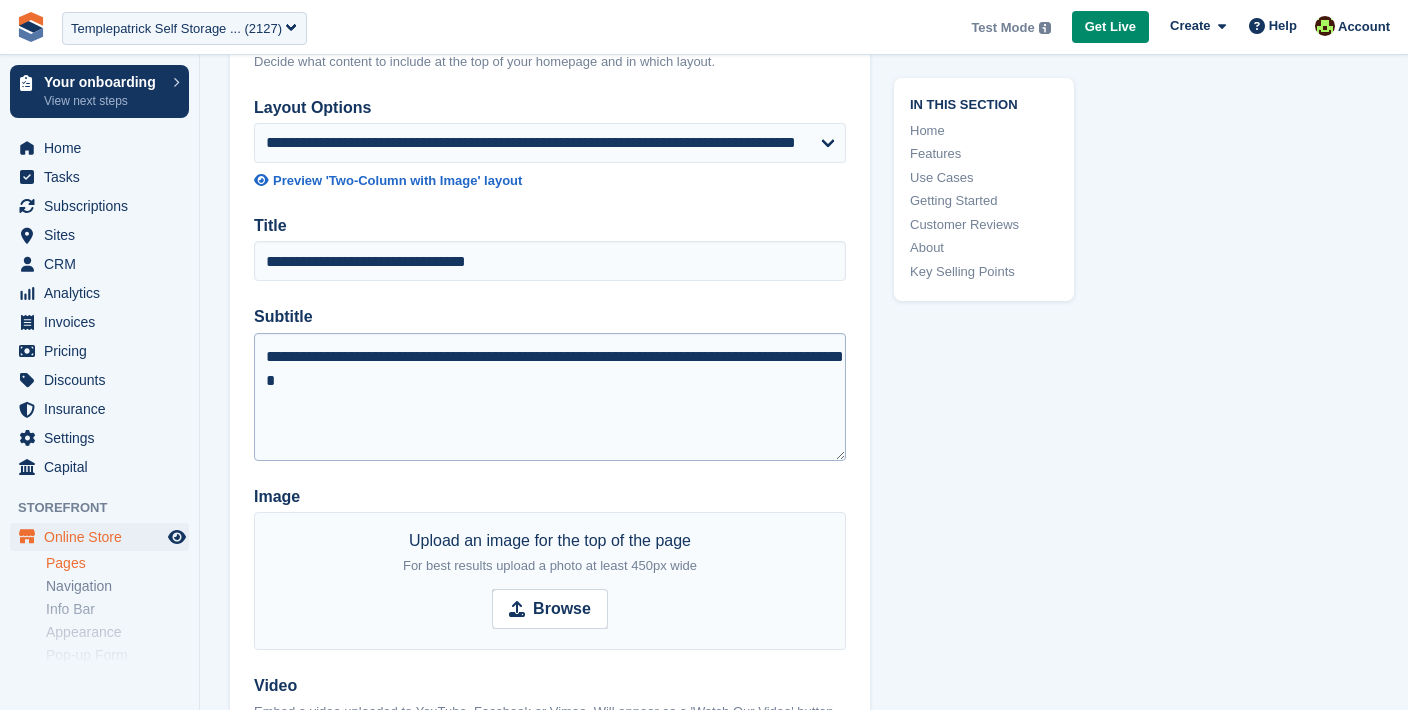 scroll, scrollTop: 145, scrollLeft: 0, axis: vertical 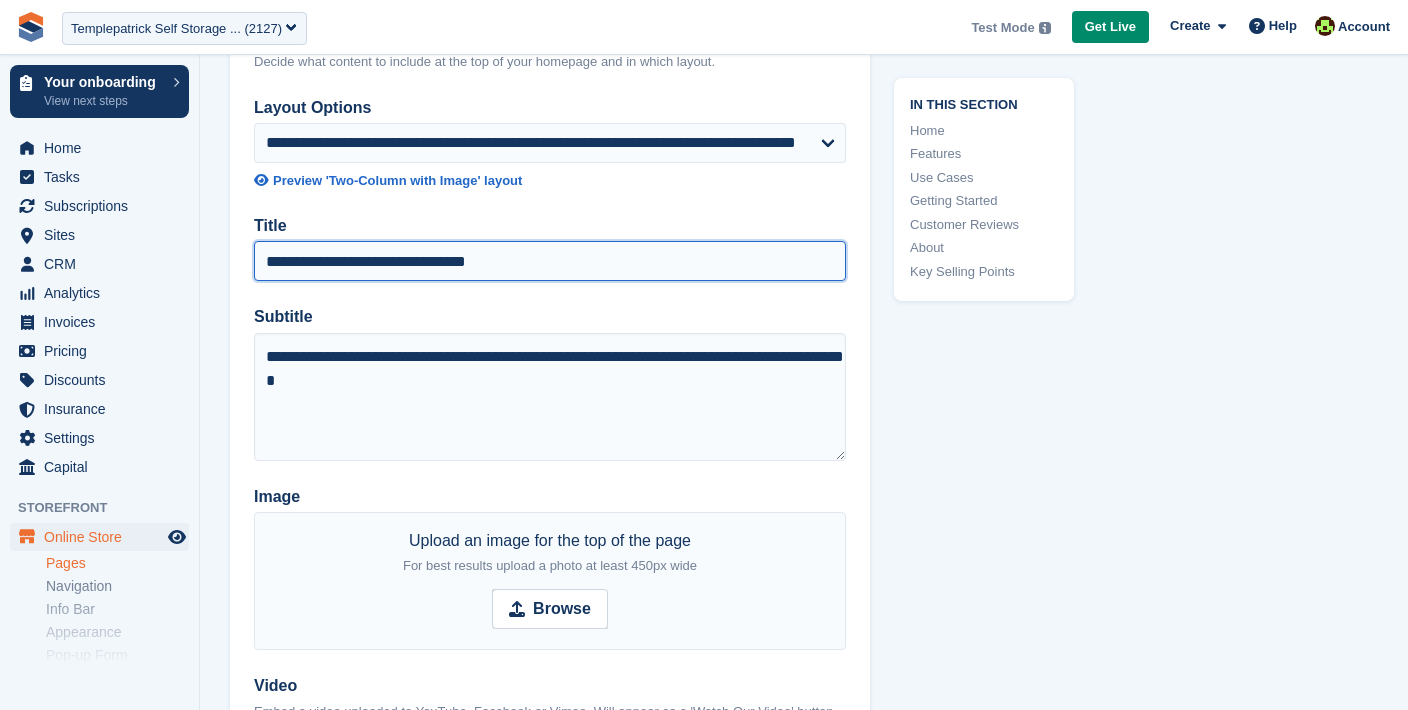 click on "**********" at bounding box center (550, 261) 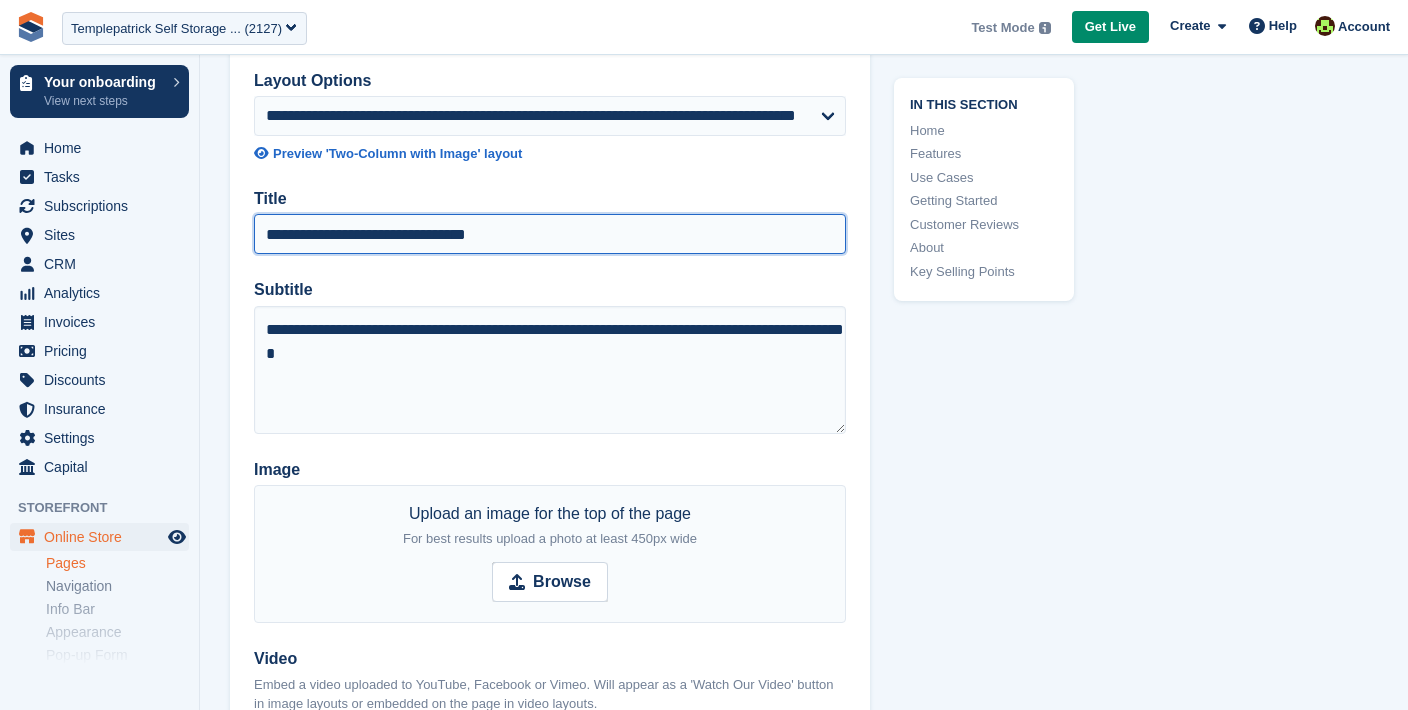 click on "**********" at bounding box center [550, 234] 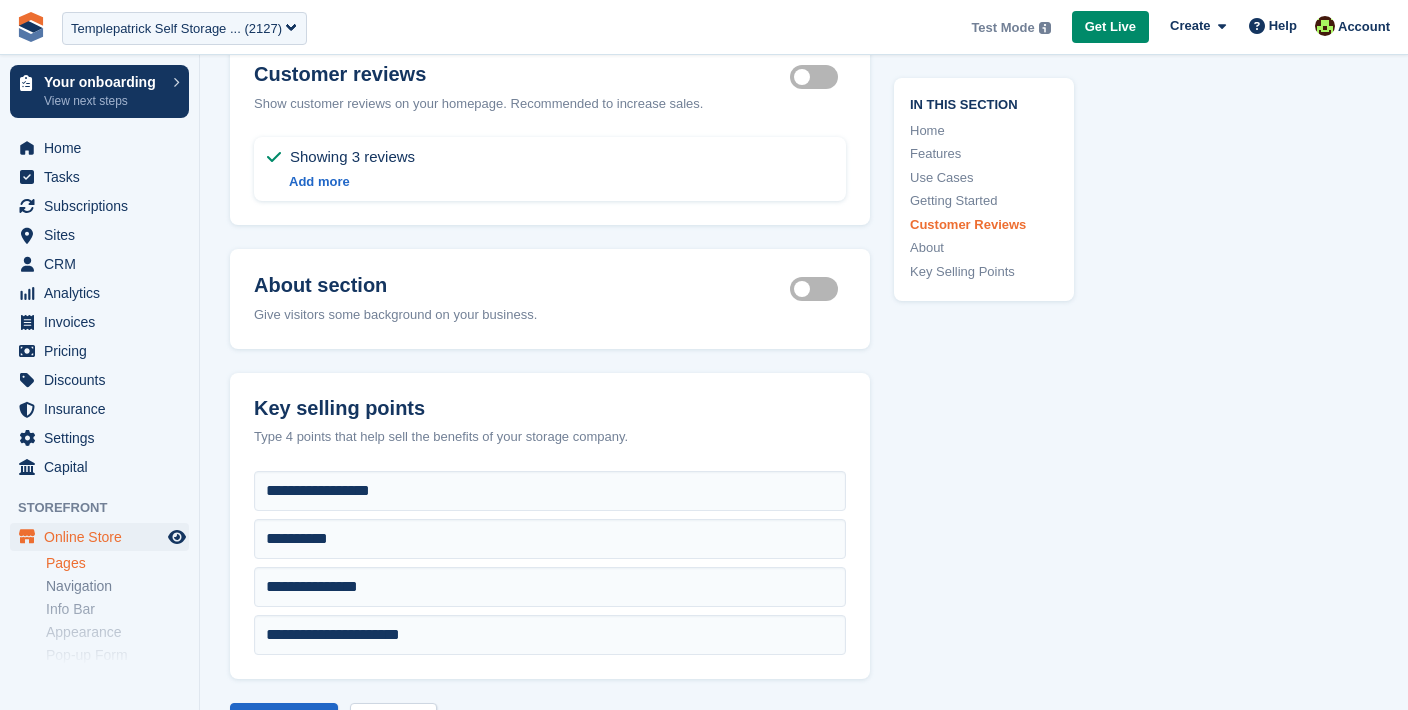 scroll, scrollTop: 5212, scrollLeft: 0, axis: vertical 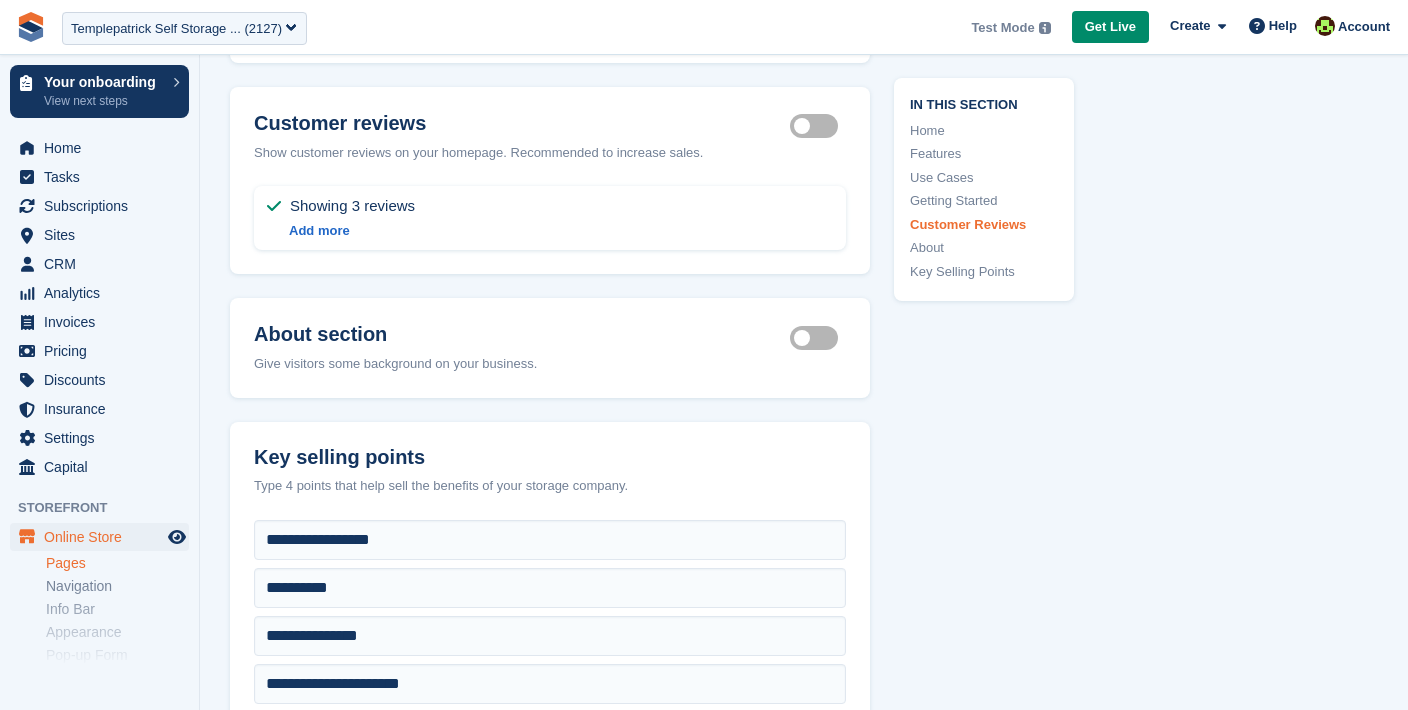 click on "Test Mode
Your account is currently in Test Mode. This allows you to experiment using test card details. To start accepting real payments, press Get Live and follow the on-screen instructions.
Get Live
Create
Subscription
Invoice
Contact
Deal
Discount
Page
Help" at bounding box center (1181, 27) 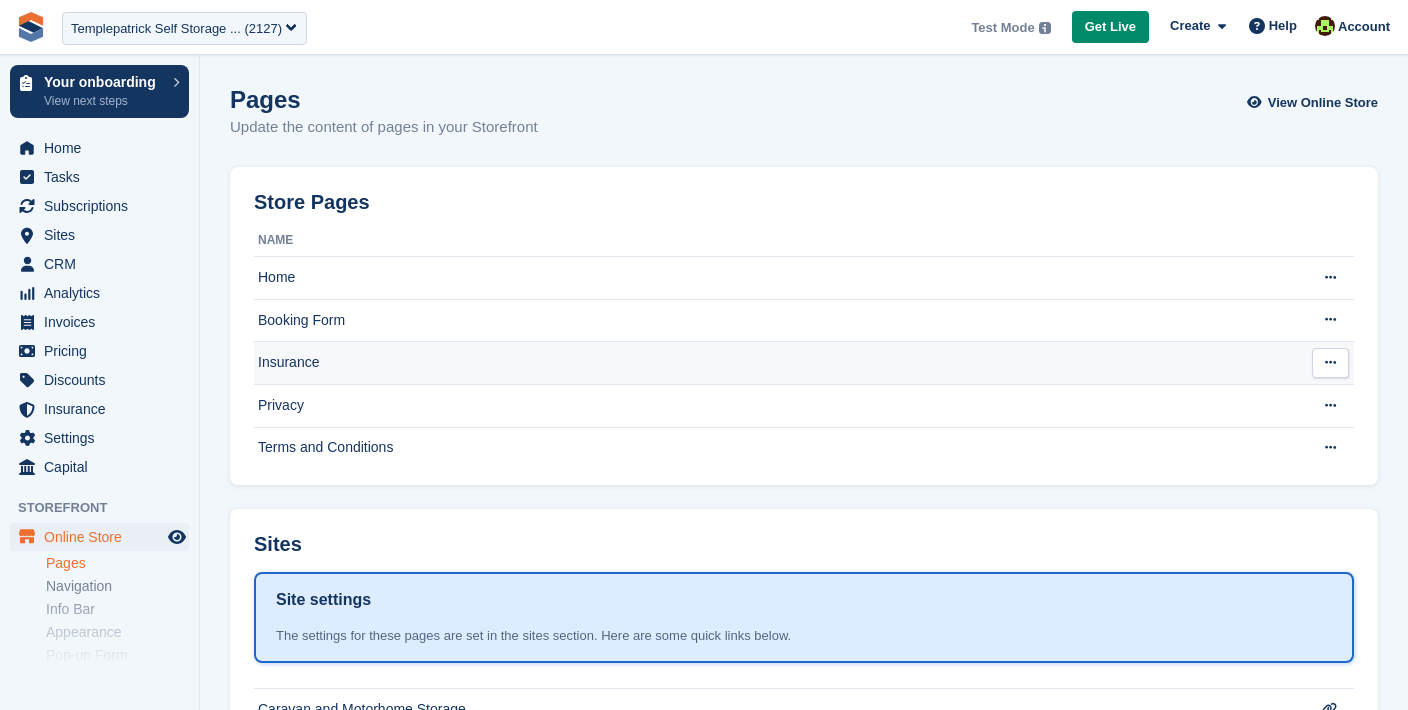 click on "Insurance" at bounding box center [776, 363] 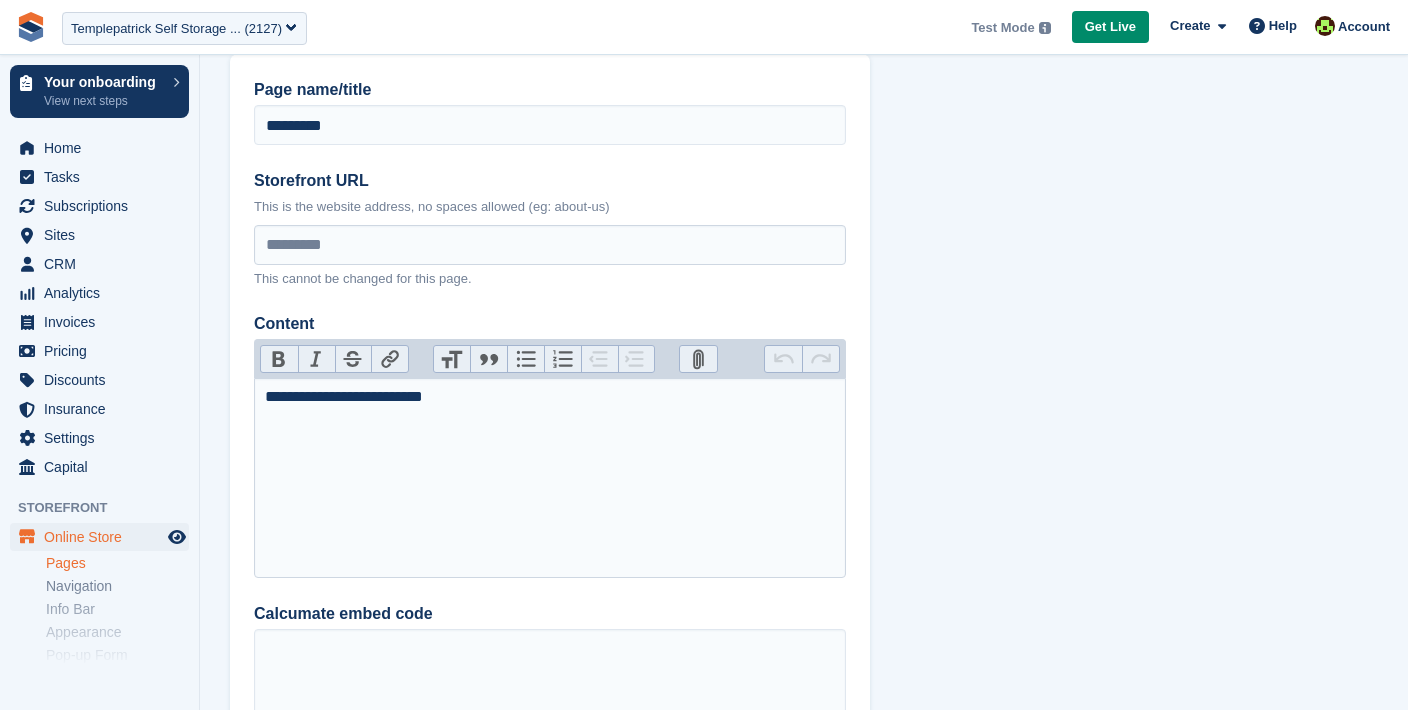 scroll, scrollTop: 87, scrollLeft: 0, axis: vertical 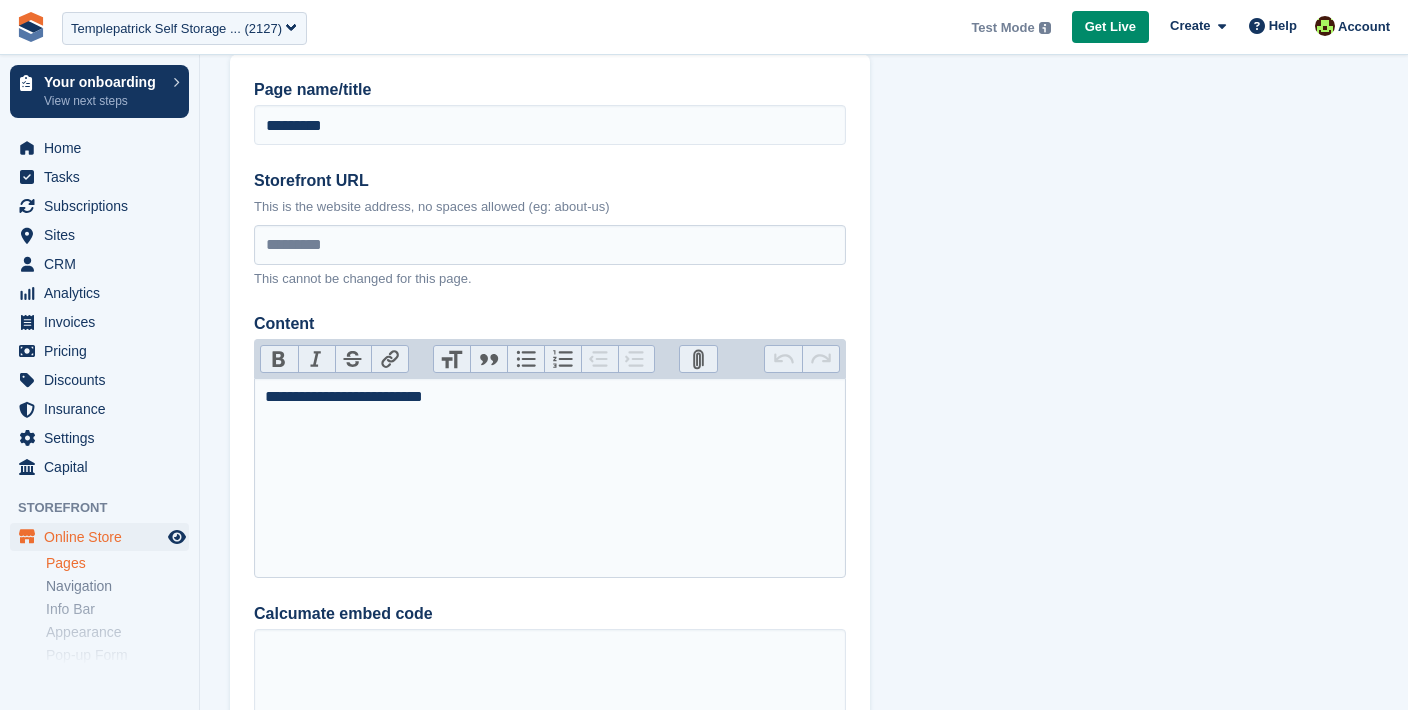 click on "Pages" at bounding box center [117, 563] 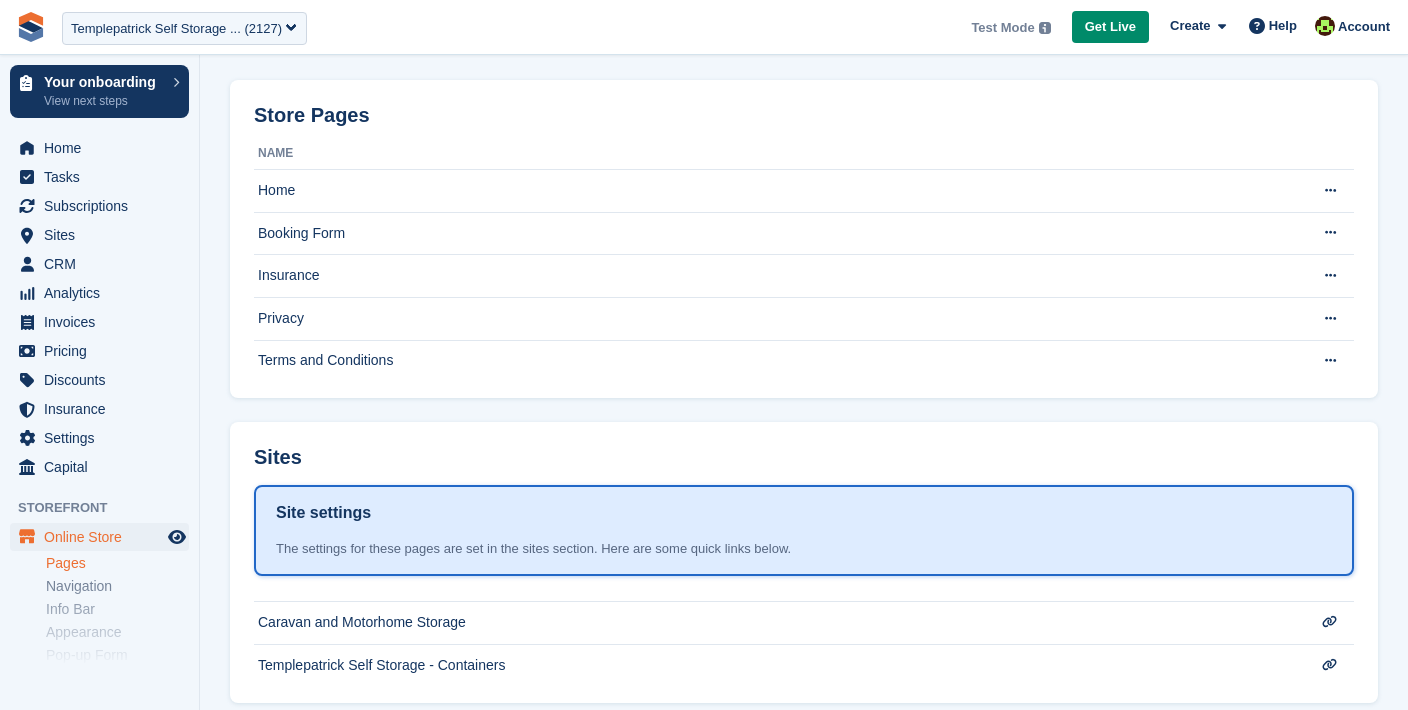 scroll, scrollTop: 0, scrollLeft: 0, axis: both 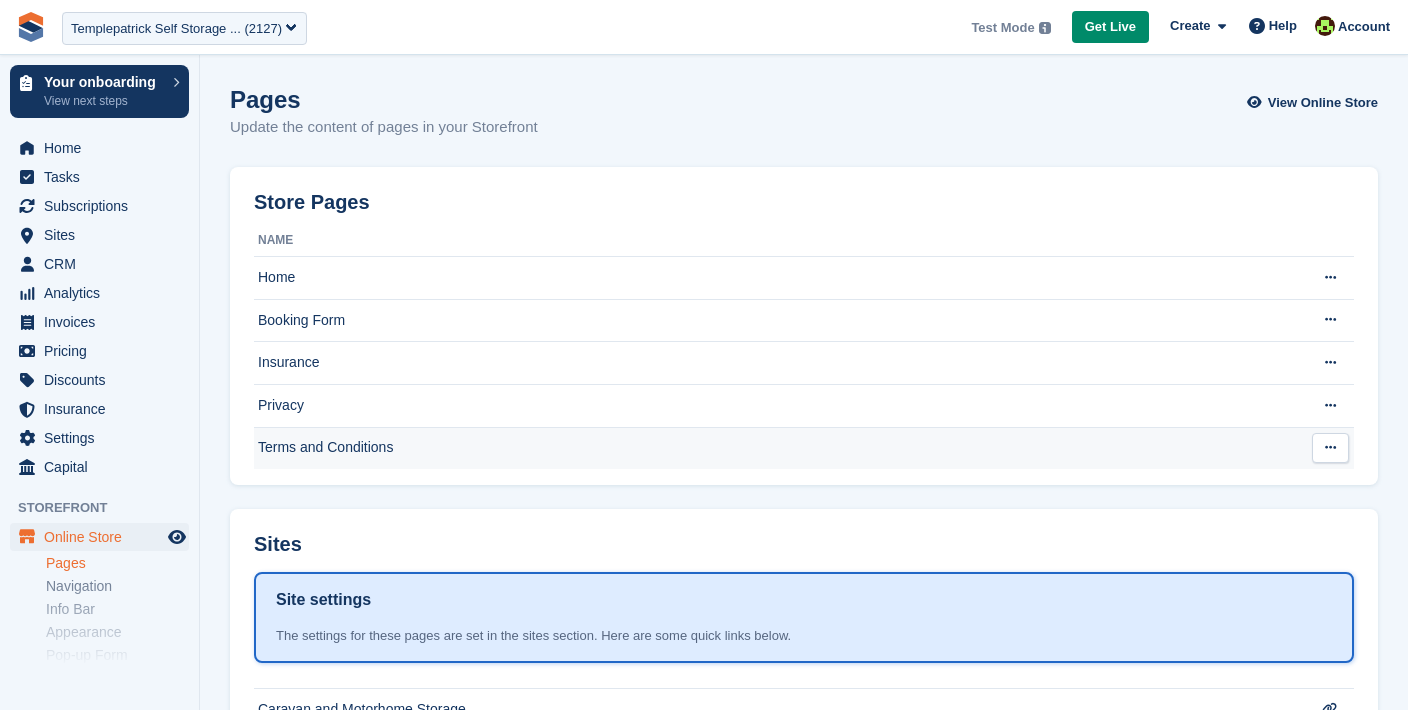 click on "Terms and Conditions" at bounding box center (776, 448) 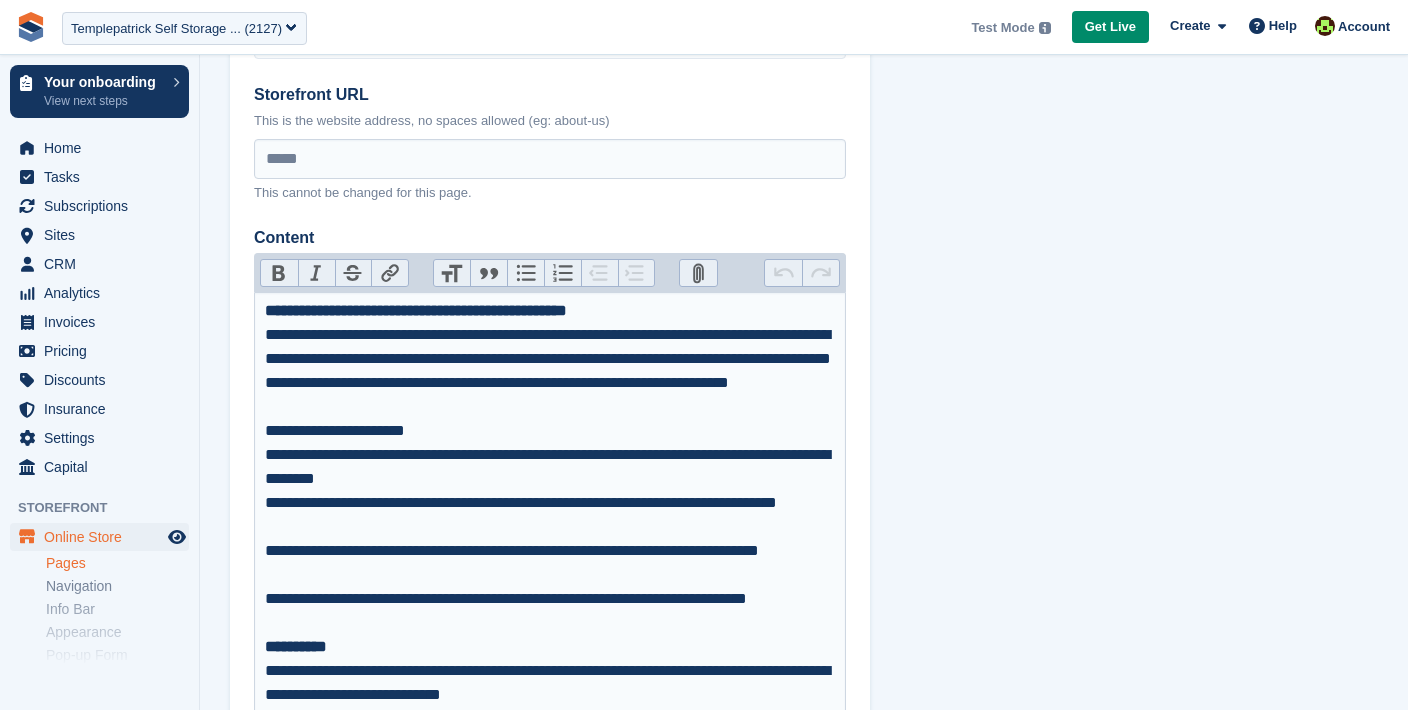 scroll, scrollTop: 211, scrollLeft: 0, axis: vertical 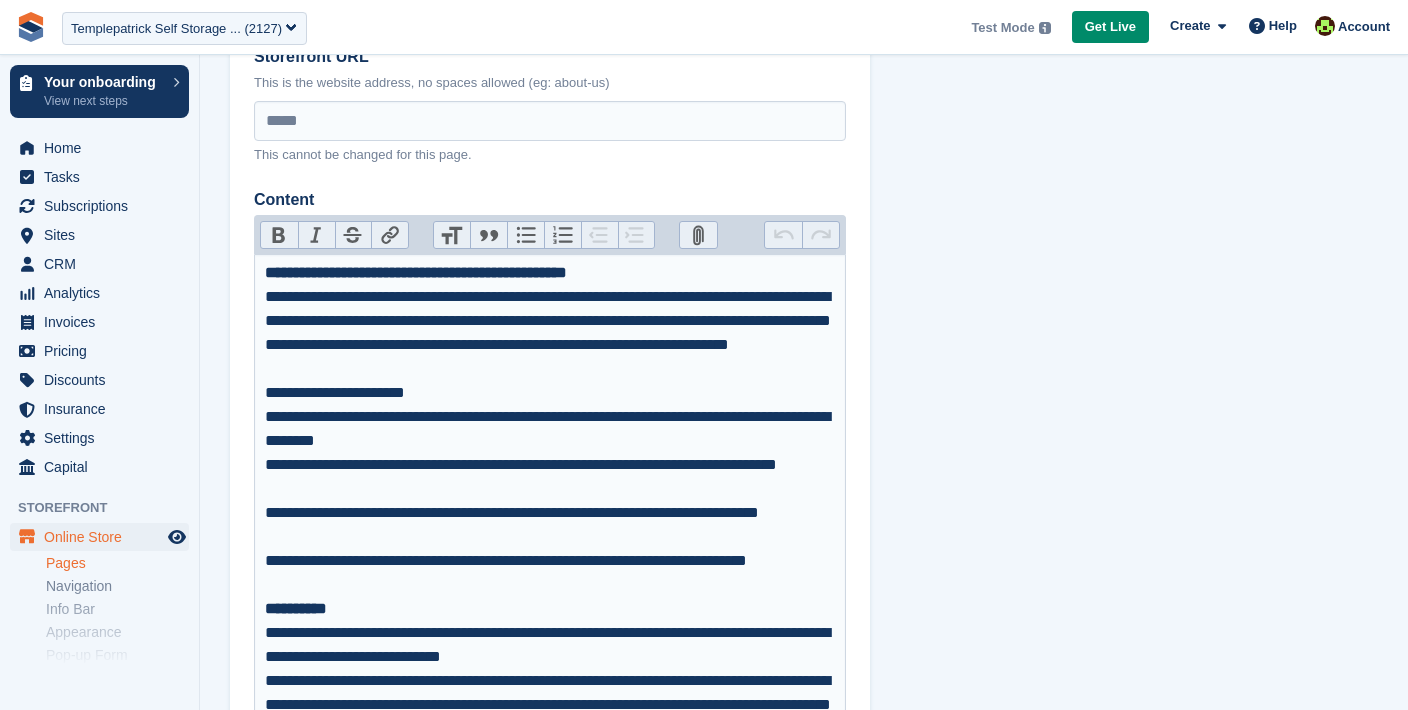 click on "Pages" at bounding box center [117, 563] 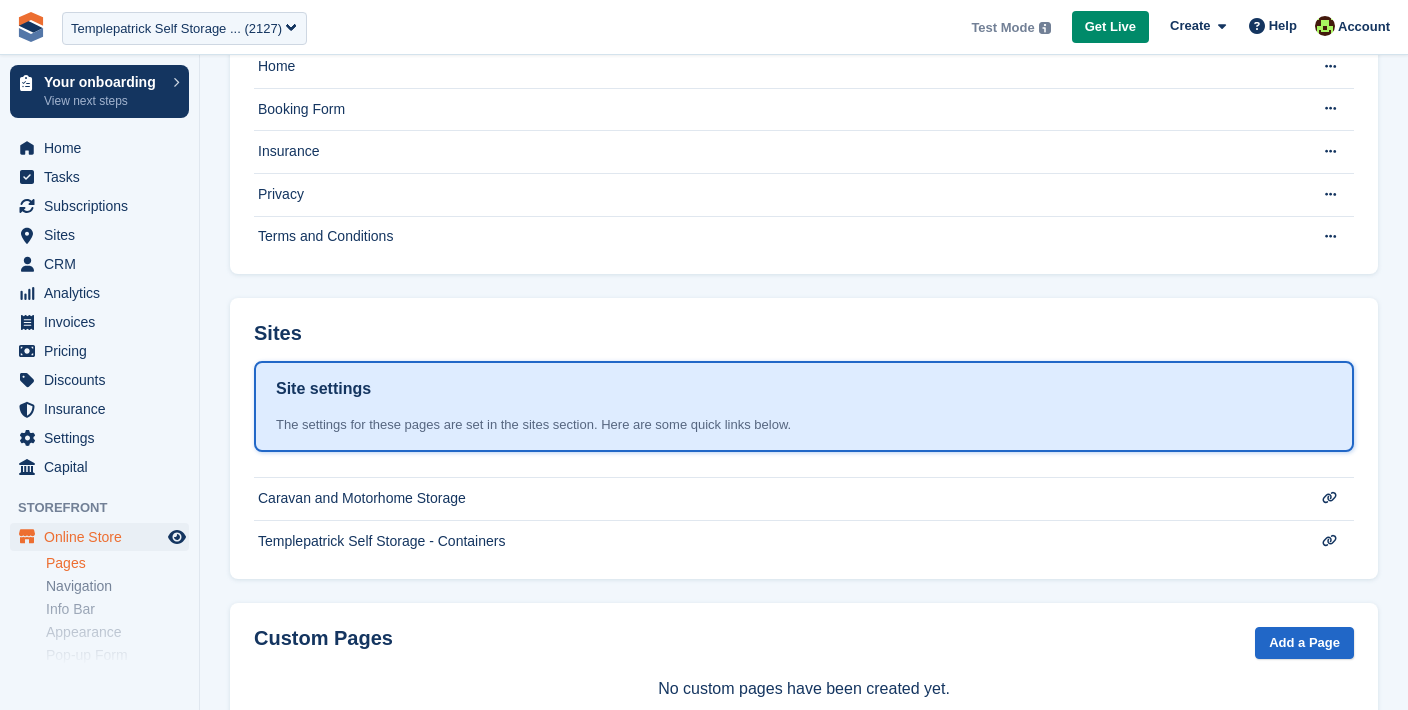 scroll, scrollTop: 0, scrollLeft: 0, axis: both 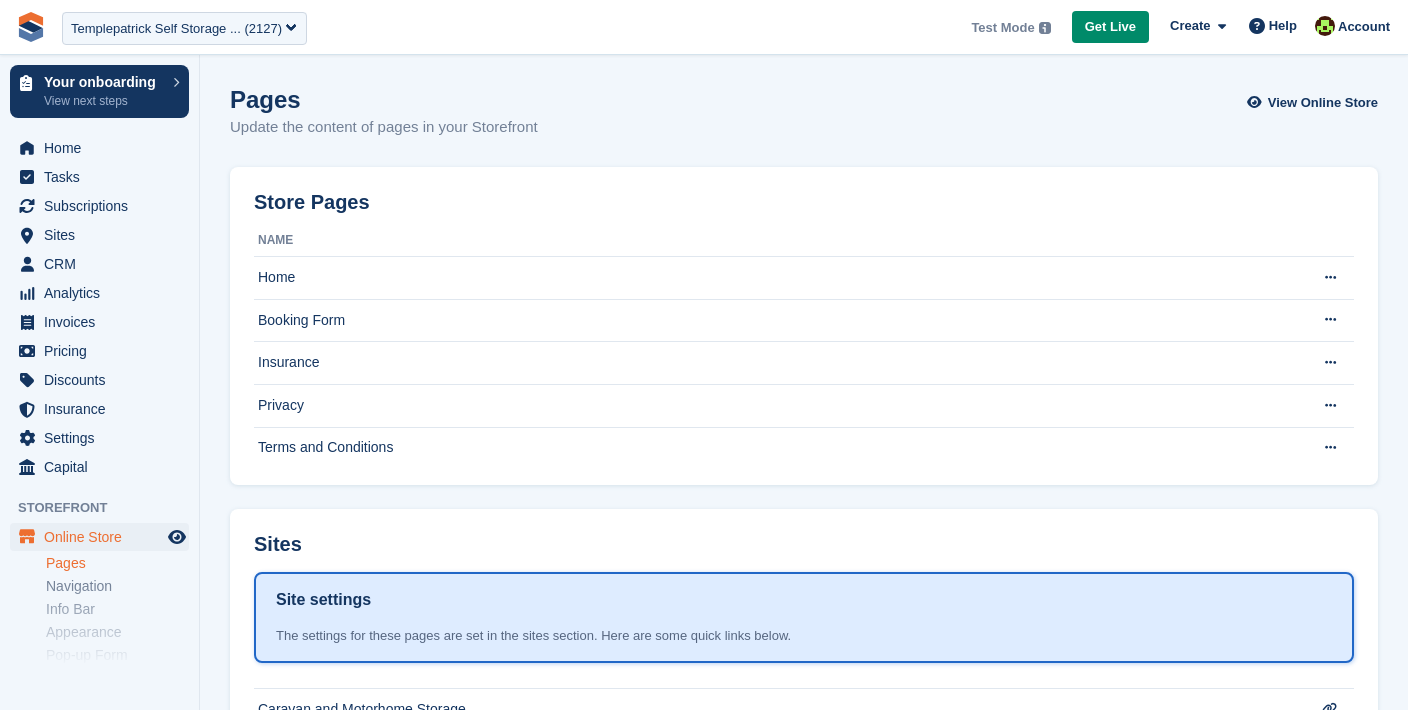 click on "Online Store" at bounding box center [104, 537] 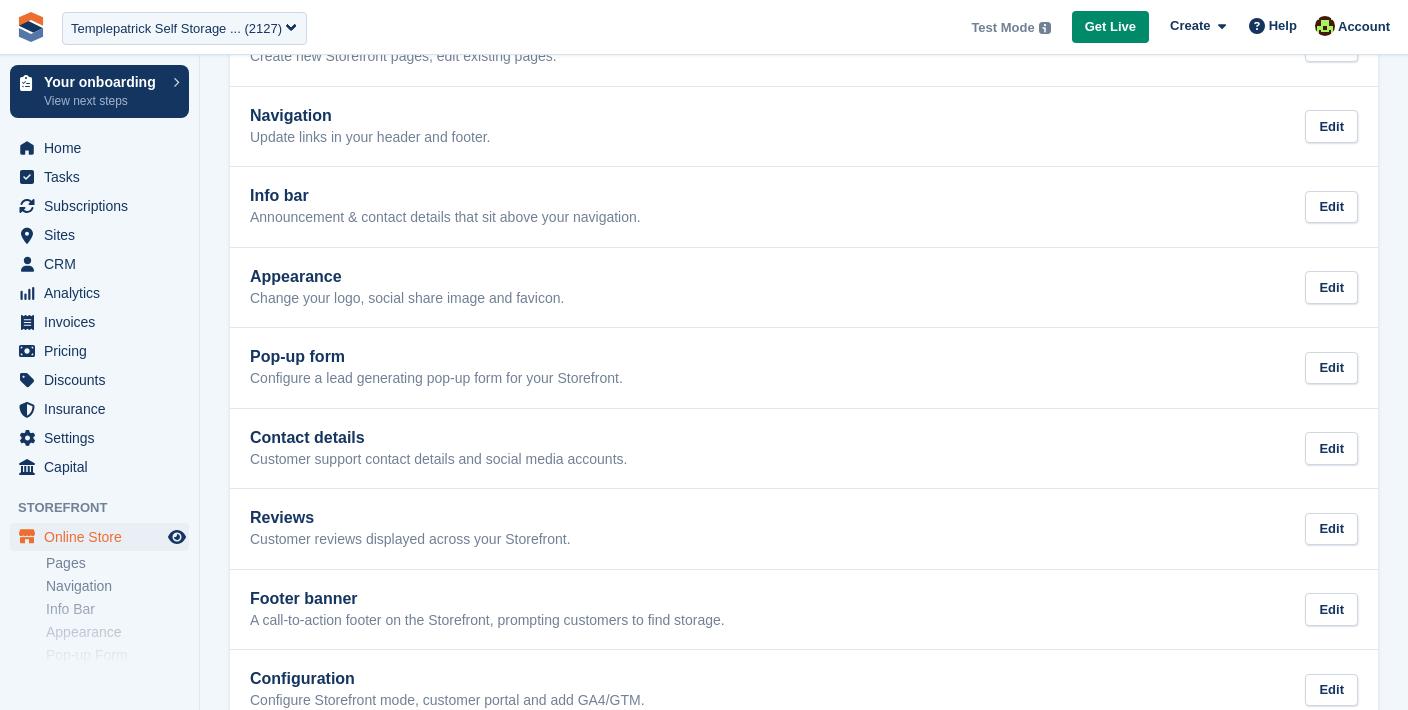 scroll, scrollTop: 304, scrollLeft: 0, axis: vertical 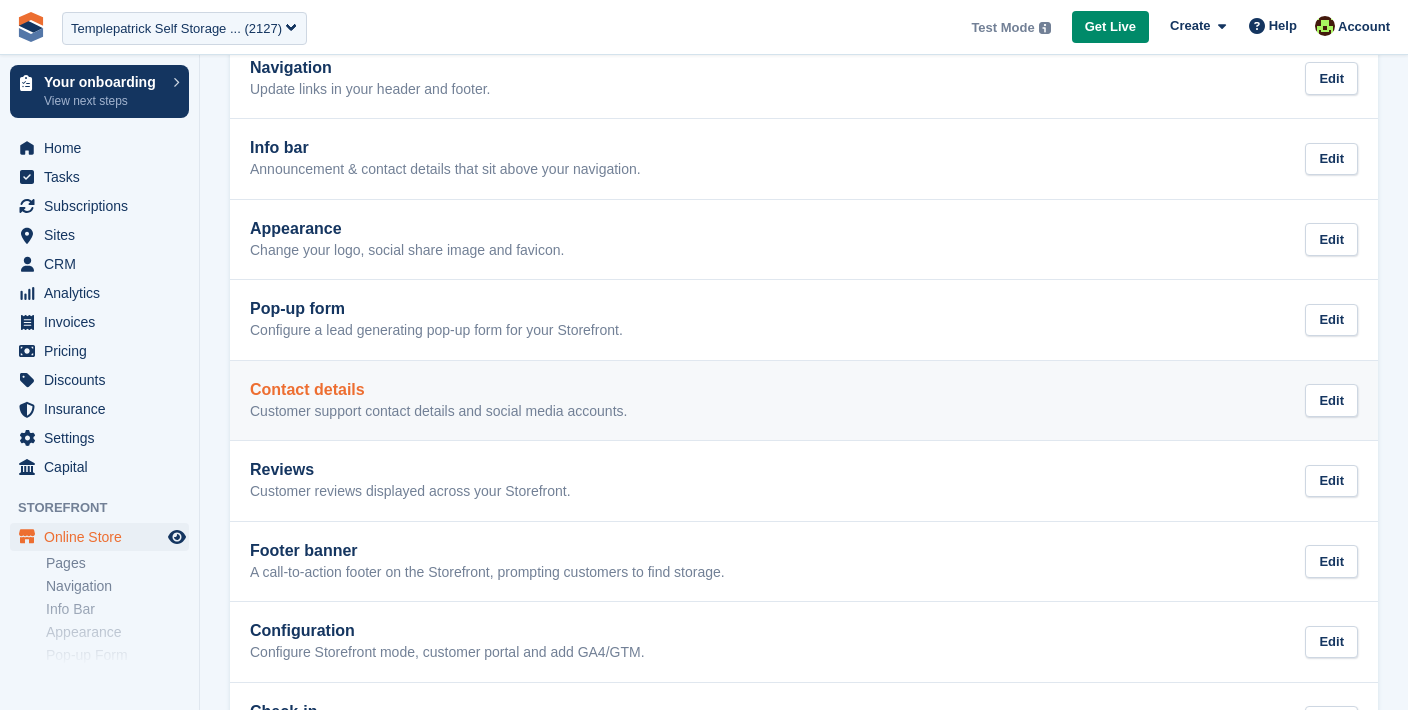 click on "Contact details
Customer support contact details and social media accounts." at bounding box center [438, 401] 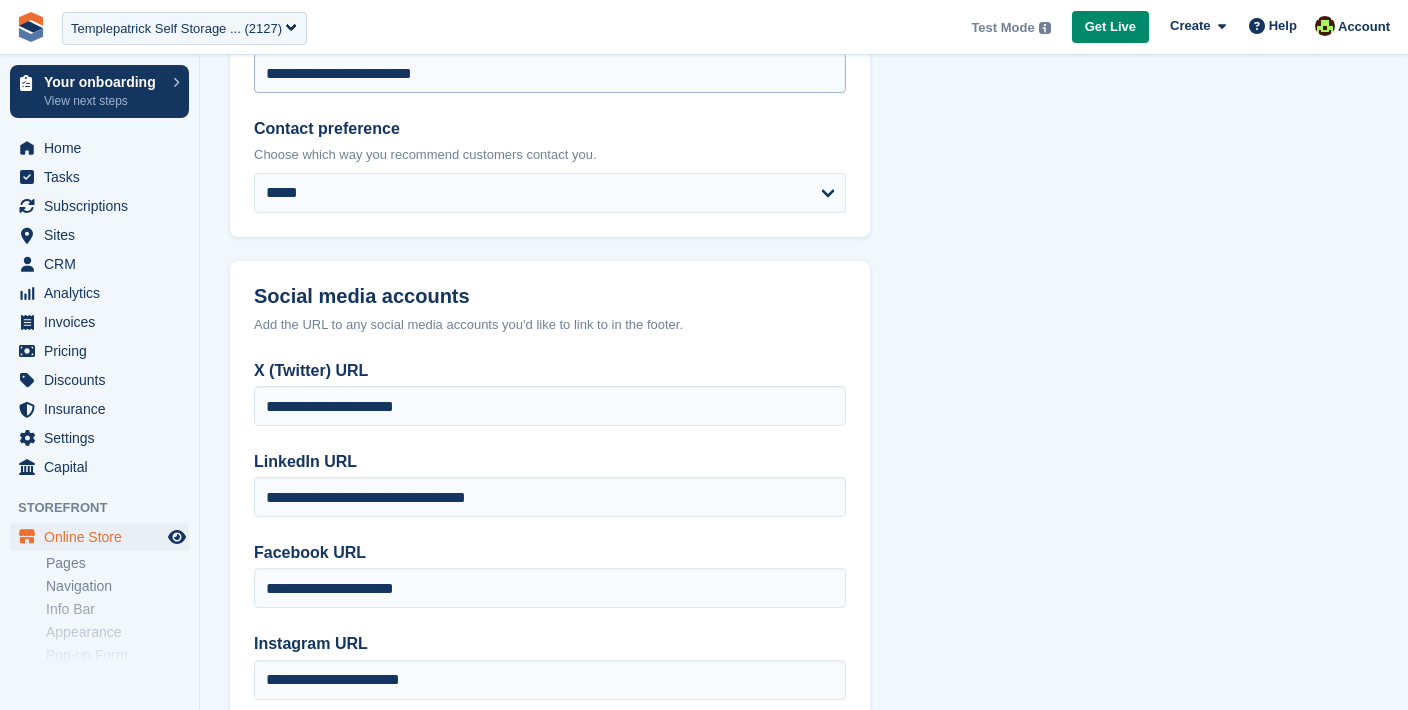 scroll, scrollTop: 0, scrollLeft: 0, axis: both 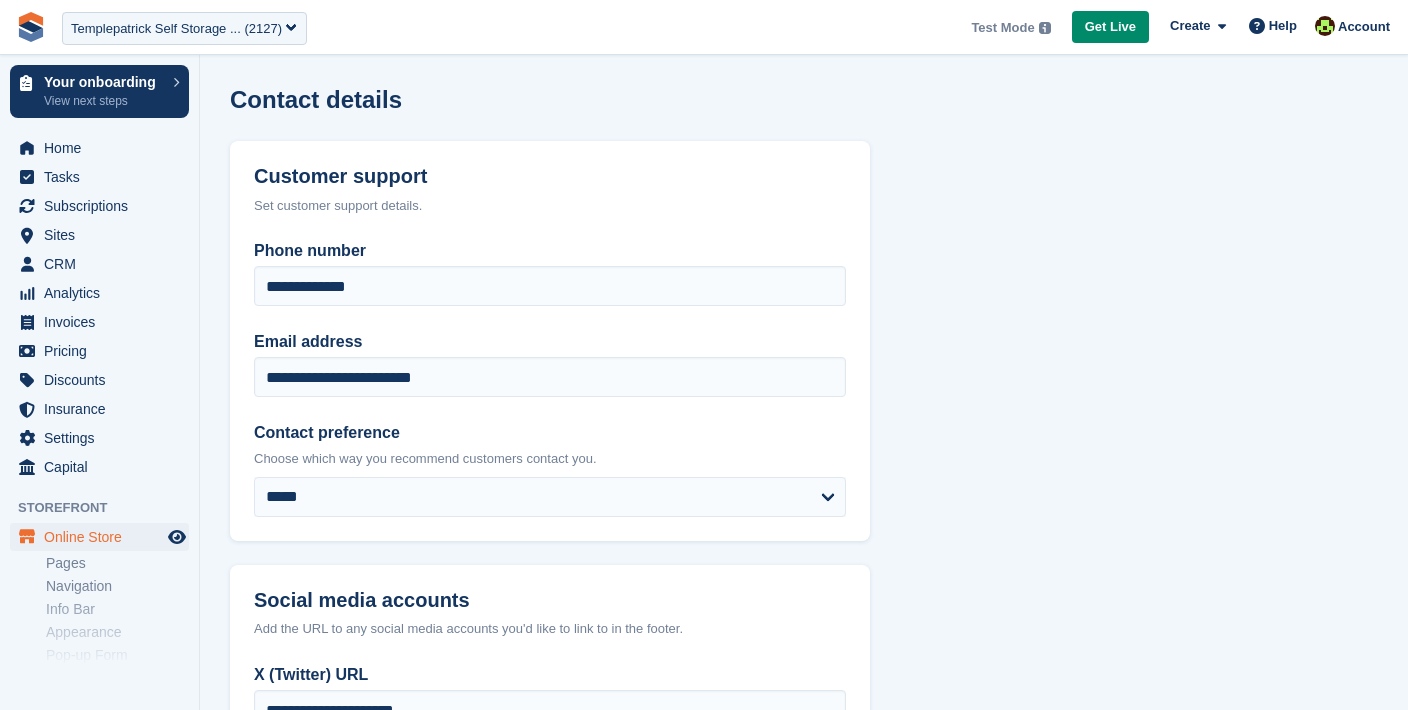 click on "Online Store" at bounding box center (104, 537) 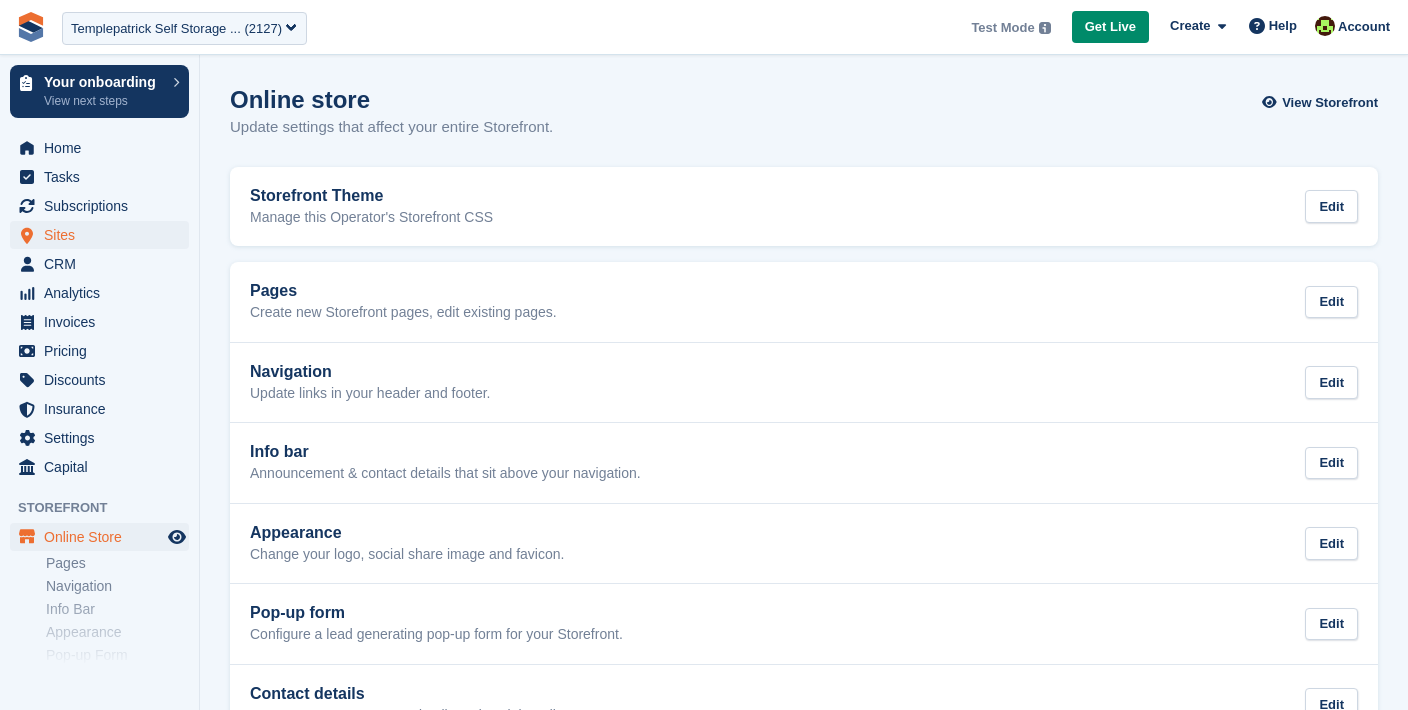 click on "Sites" at bounding box center (104, 235) 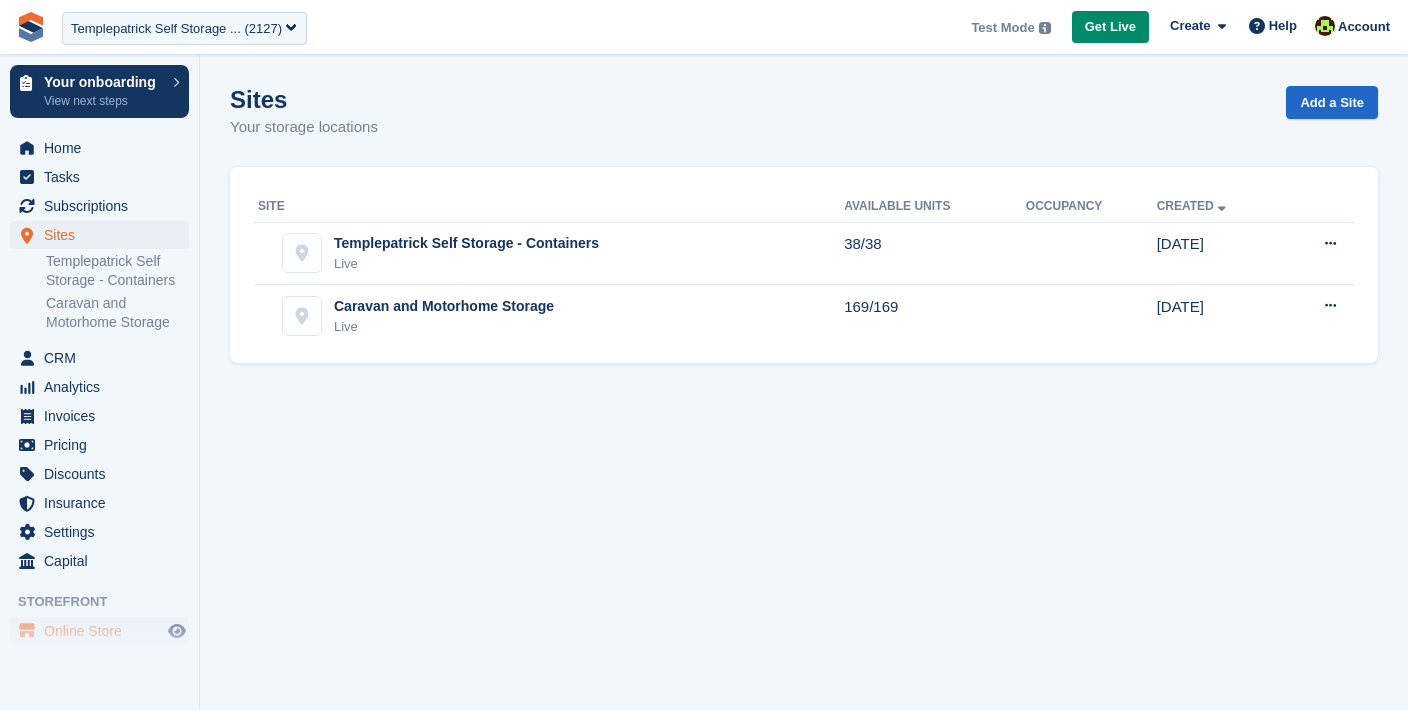 click on "Online Store" at bounding box center (104, 631) 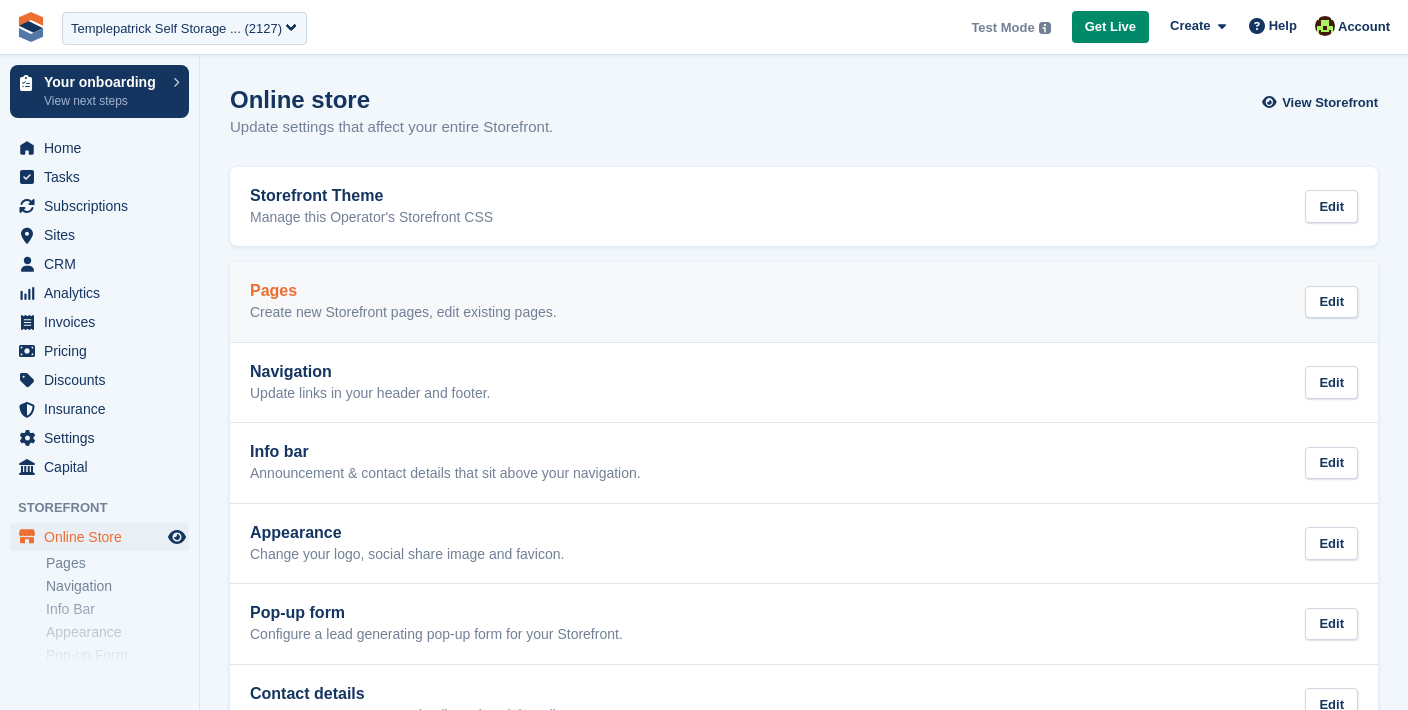 click on "Pages" at bounding box center (403, 291) 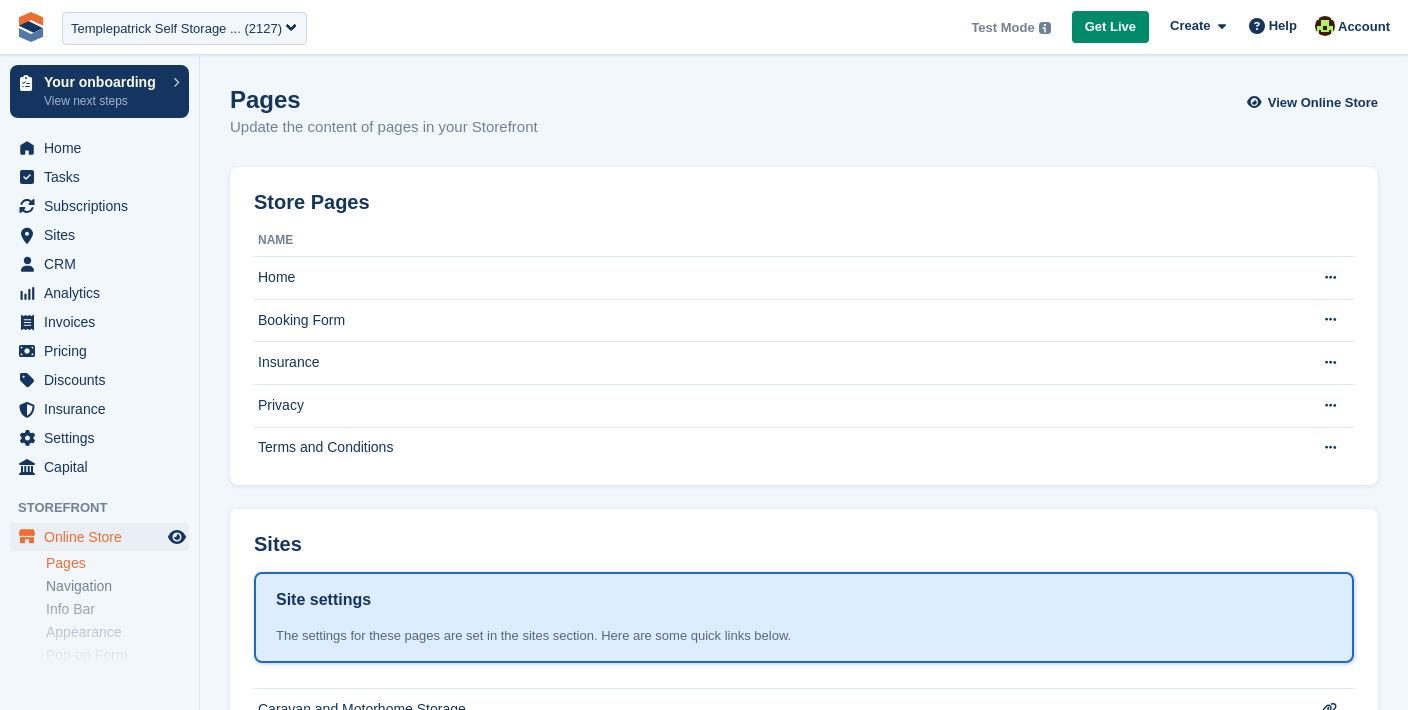 scroll, scrollTop: 274, scrollLeft: 0, axis: vertical 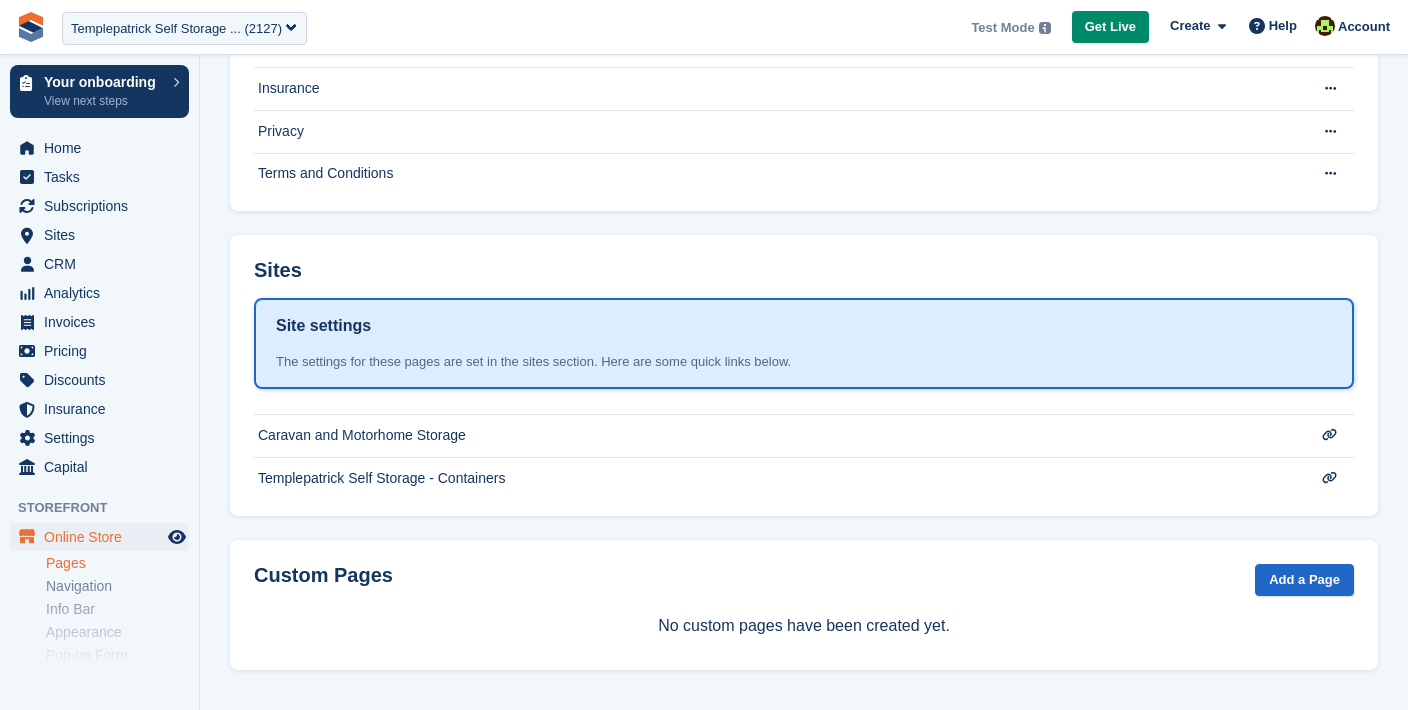 click on "Online Store" at bounding box center [104, 537] 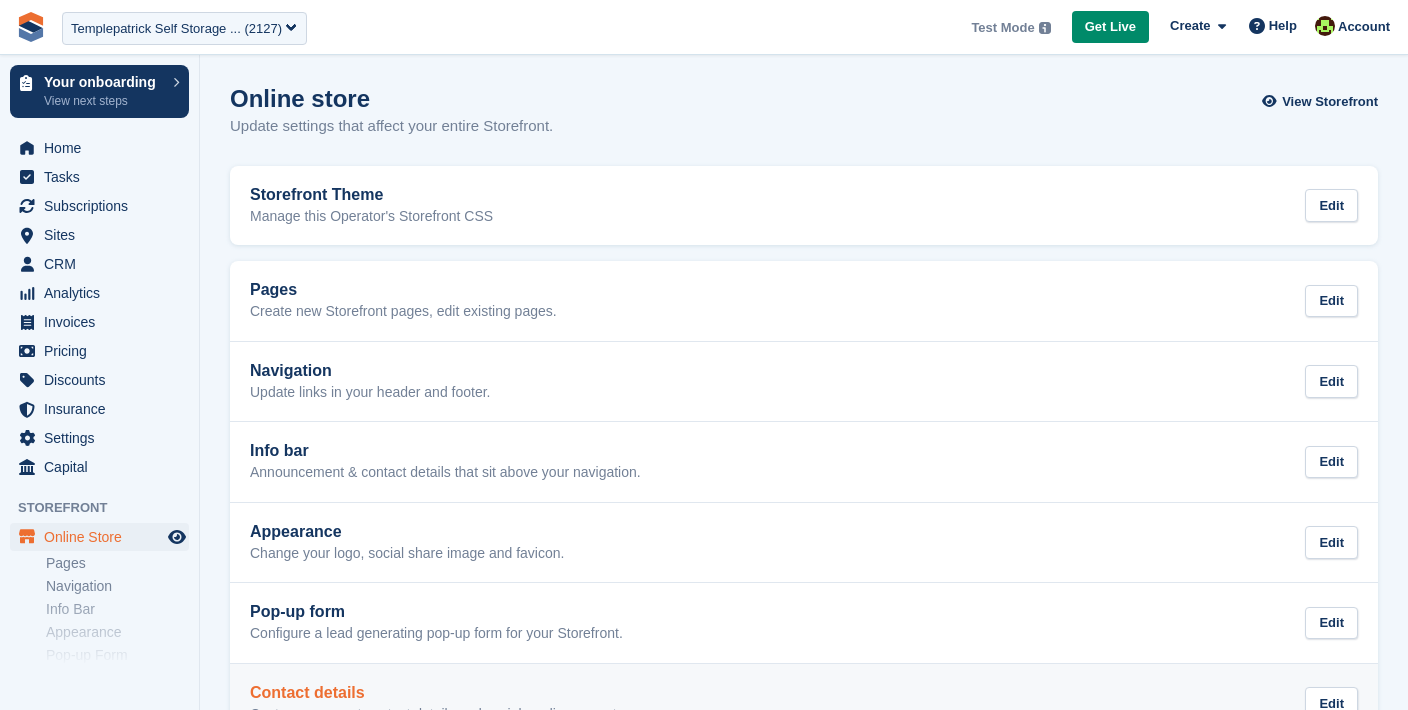 scroll, scrollTop: 157, scrollLeft: 0, axis: vertical 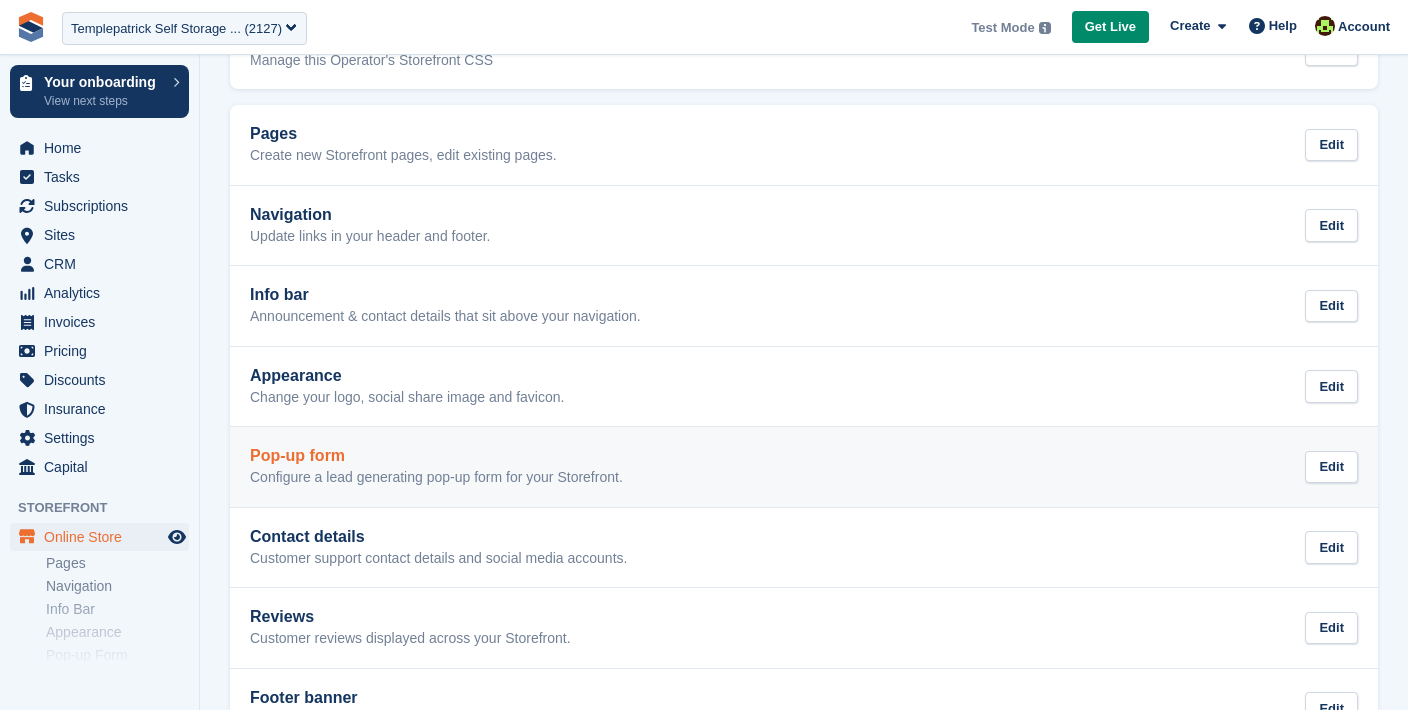 click on "Pop-up form
Configure a lead generating pop-up form for your Storefront." at bounding box center (436, 467) 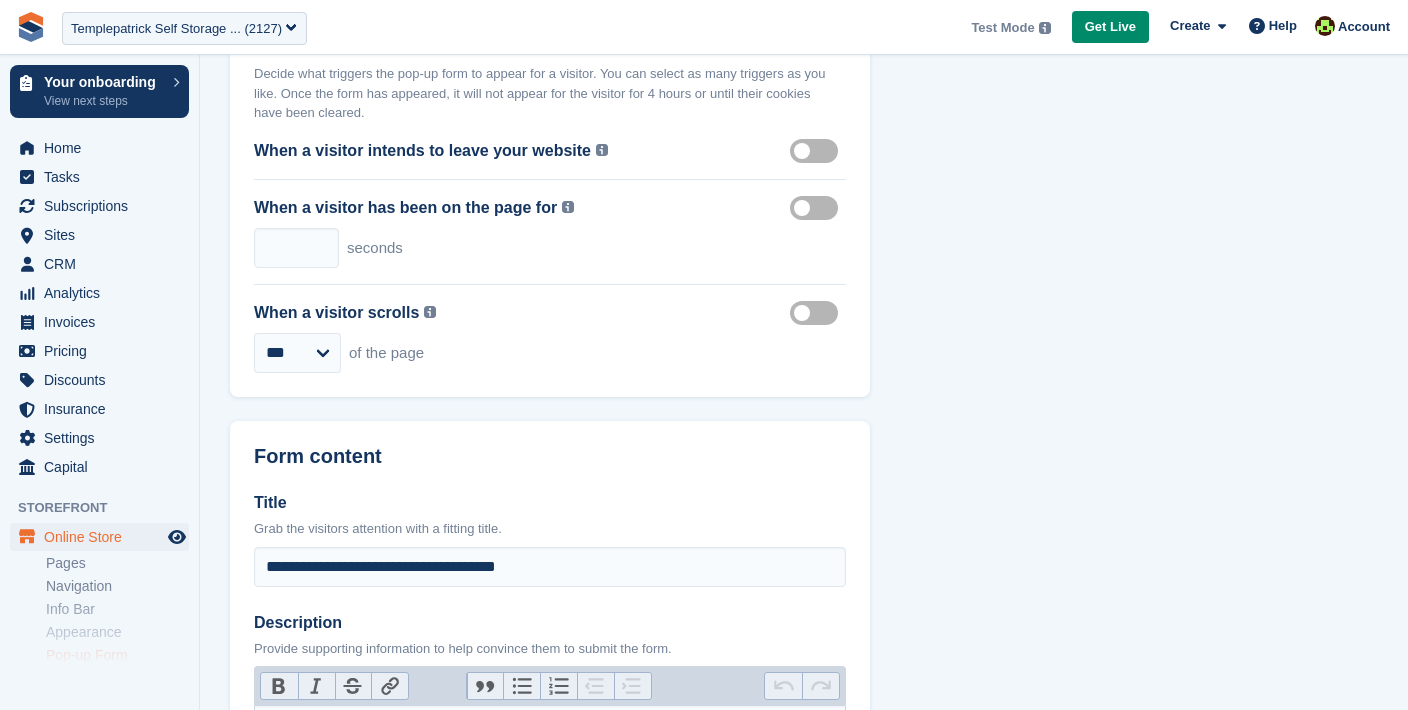 scroll, scrollTop: 339, scrollLeft: 0, axis: vertical 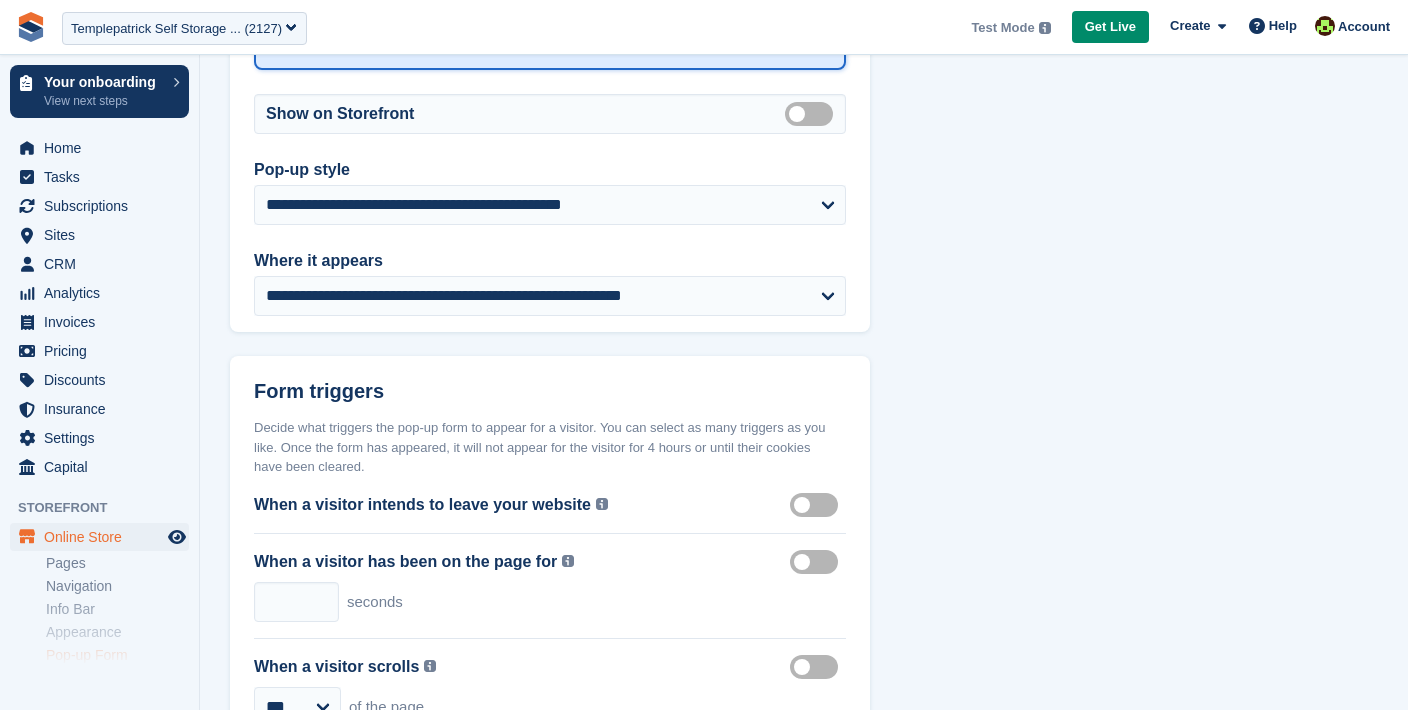 click on "Online Store" at bounding box center [104, 537] 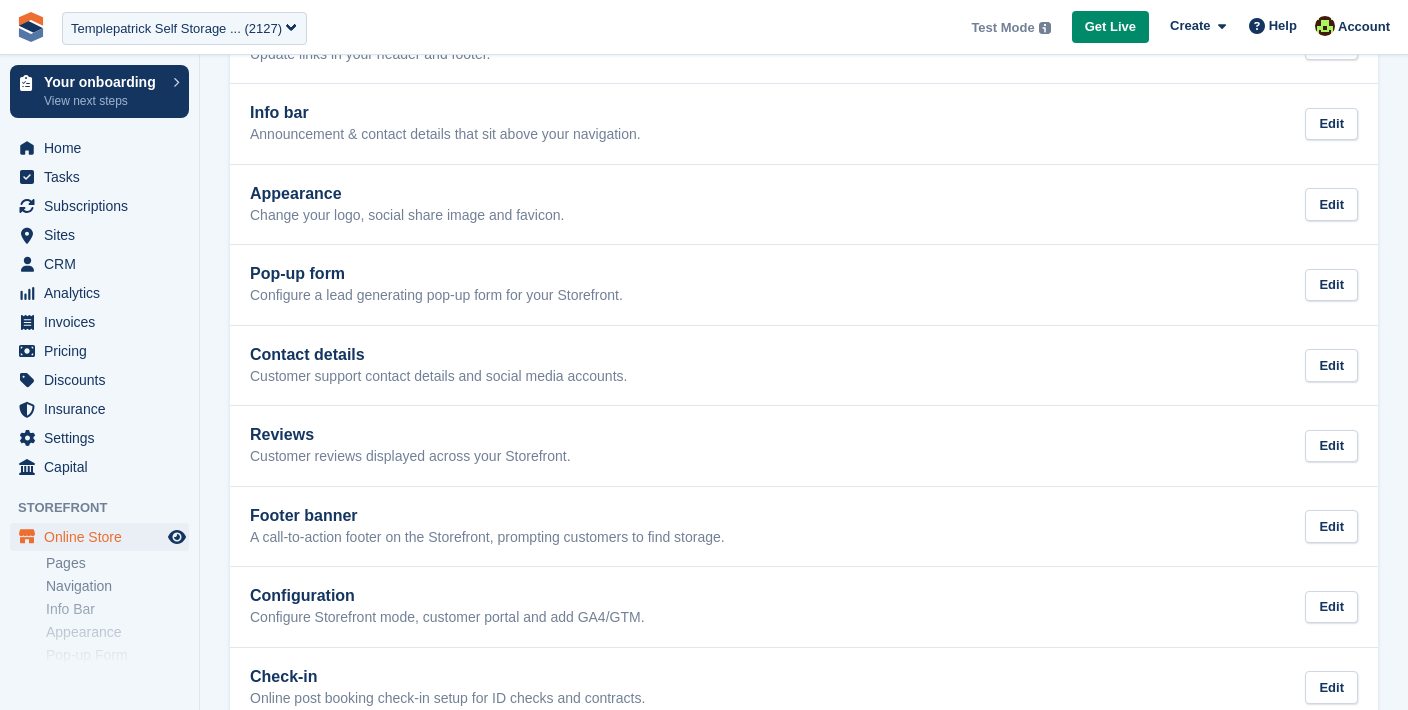 scroll, scrollTop: 0, scrollLeft: 0, axis: both 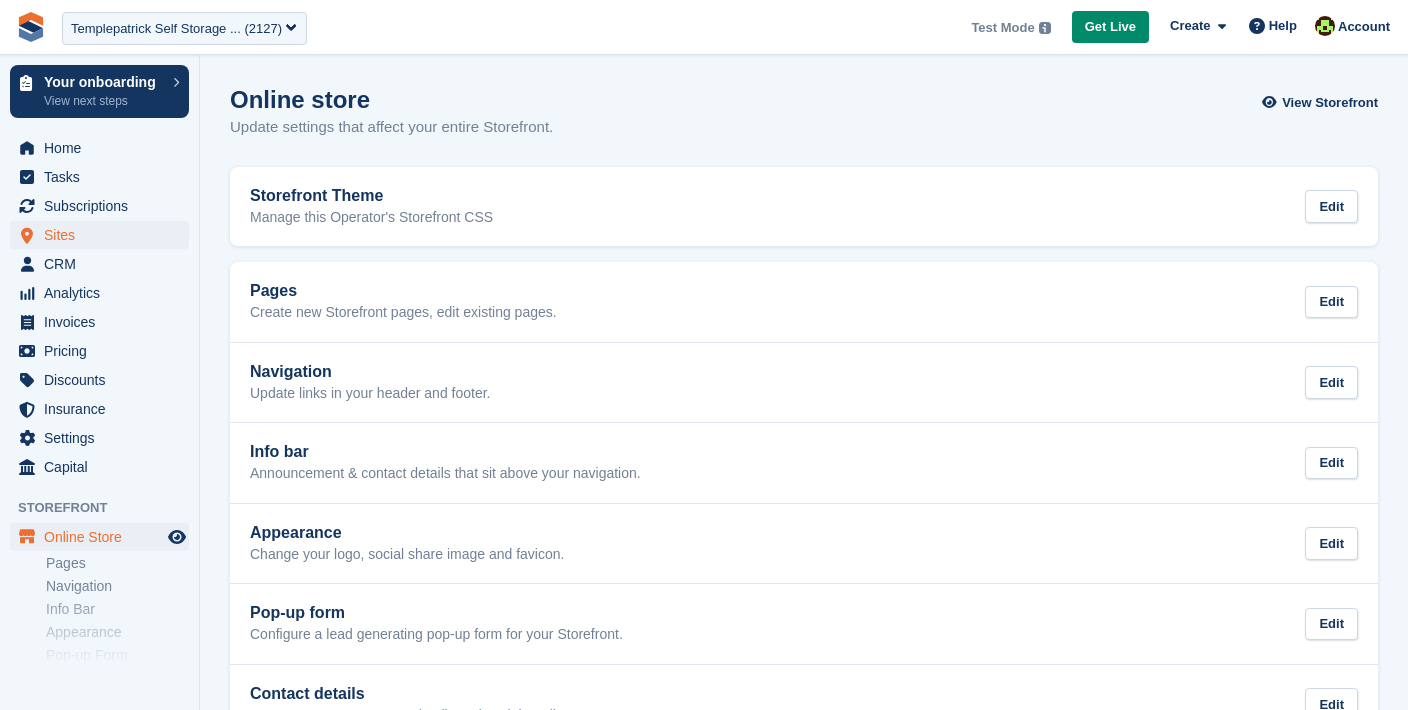 click on "Sites" at bounding box center [104, 235] 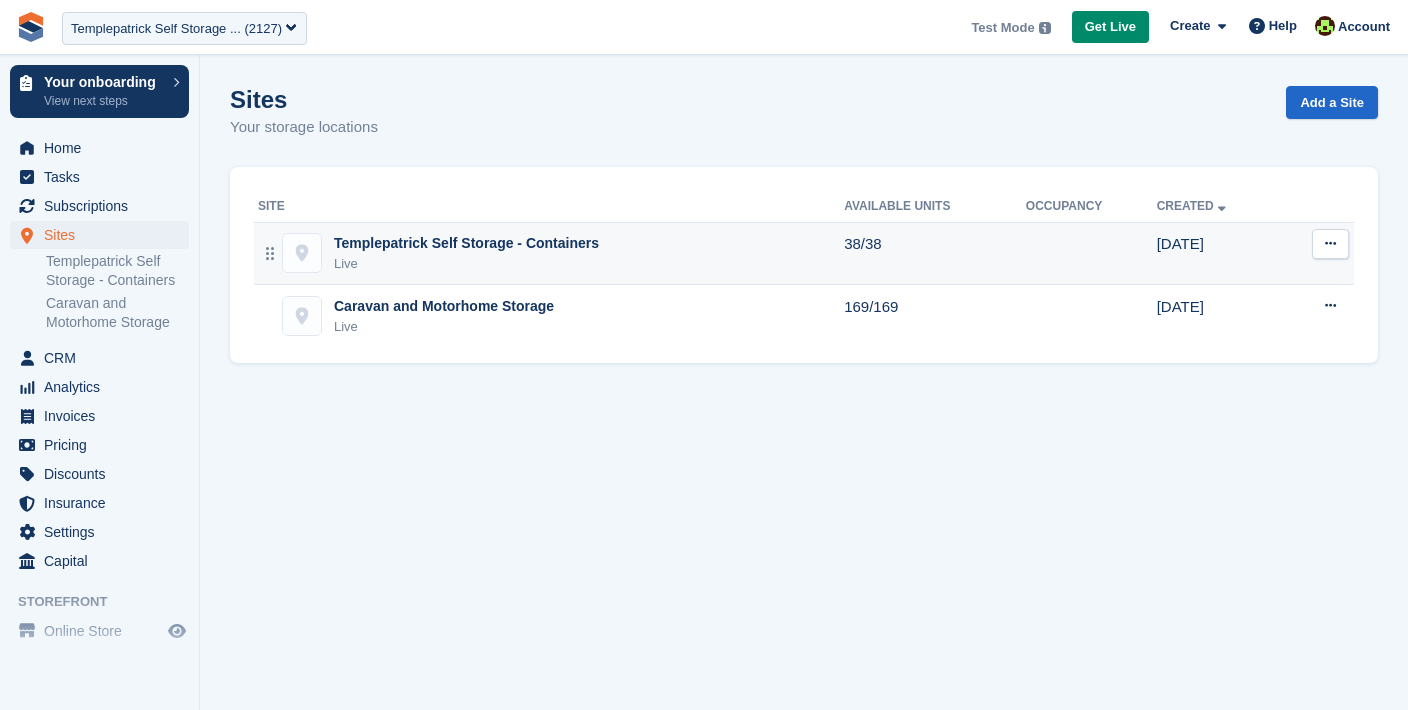 click on "Live" at bounding box center (466, 264) 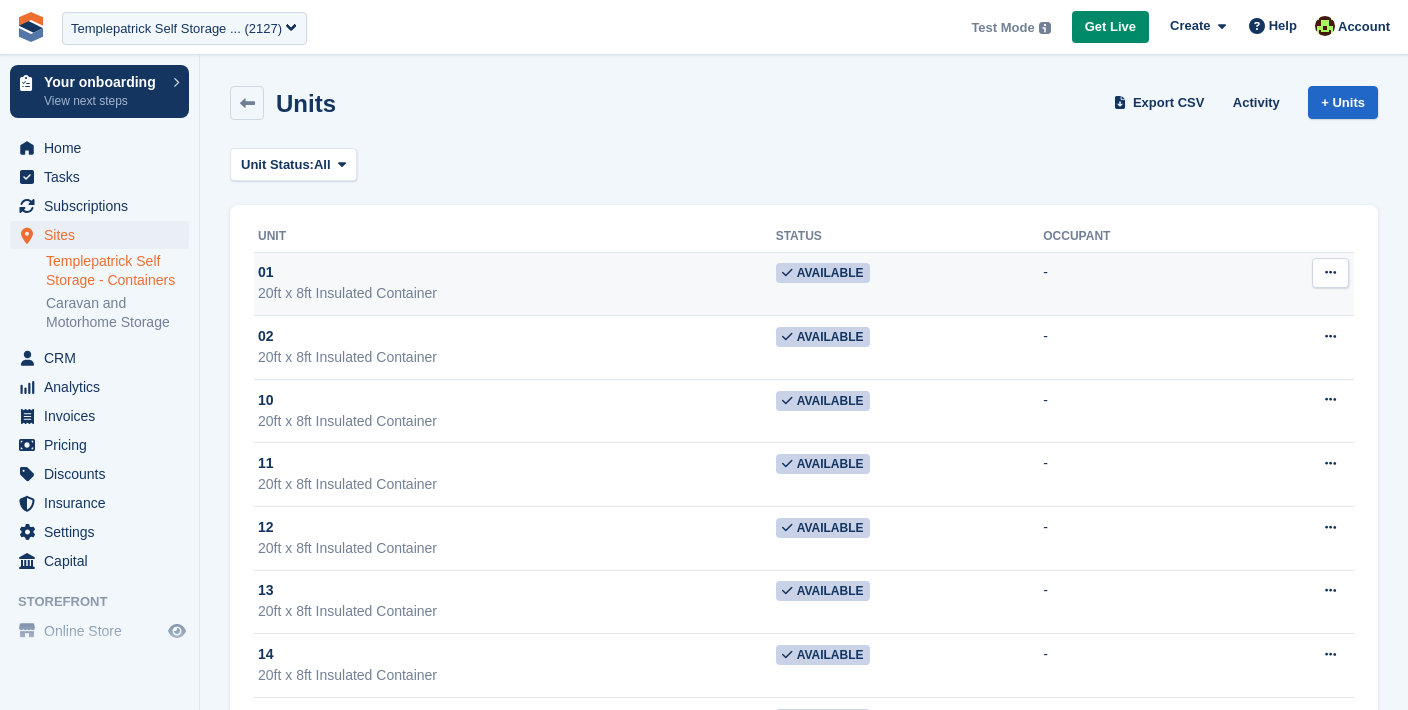 click on "20ft x 8ft Insulated Container" at bounding box center (517, 293) 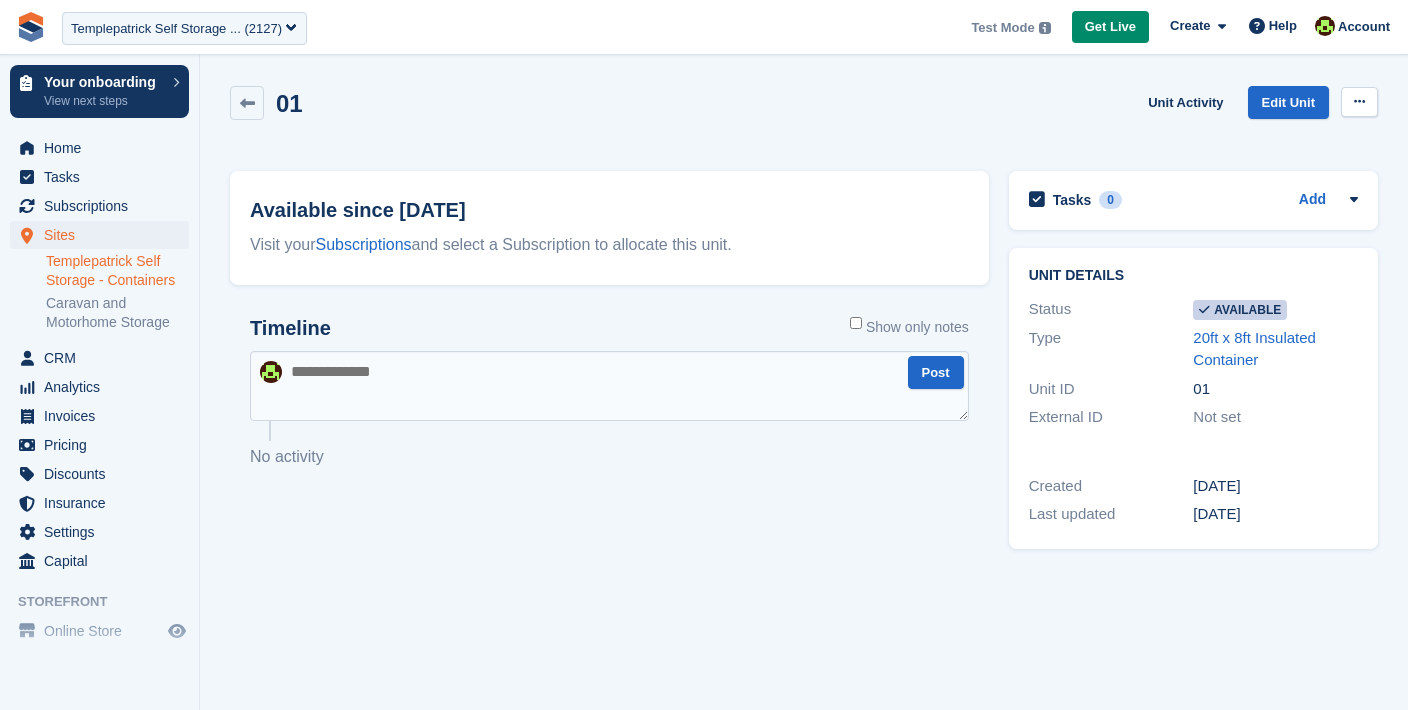 scroll, scrollTop: 0, scrollLeft: 0, axis: both 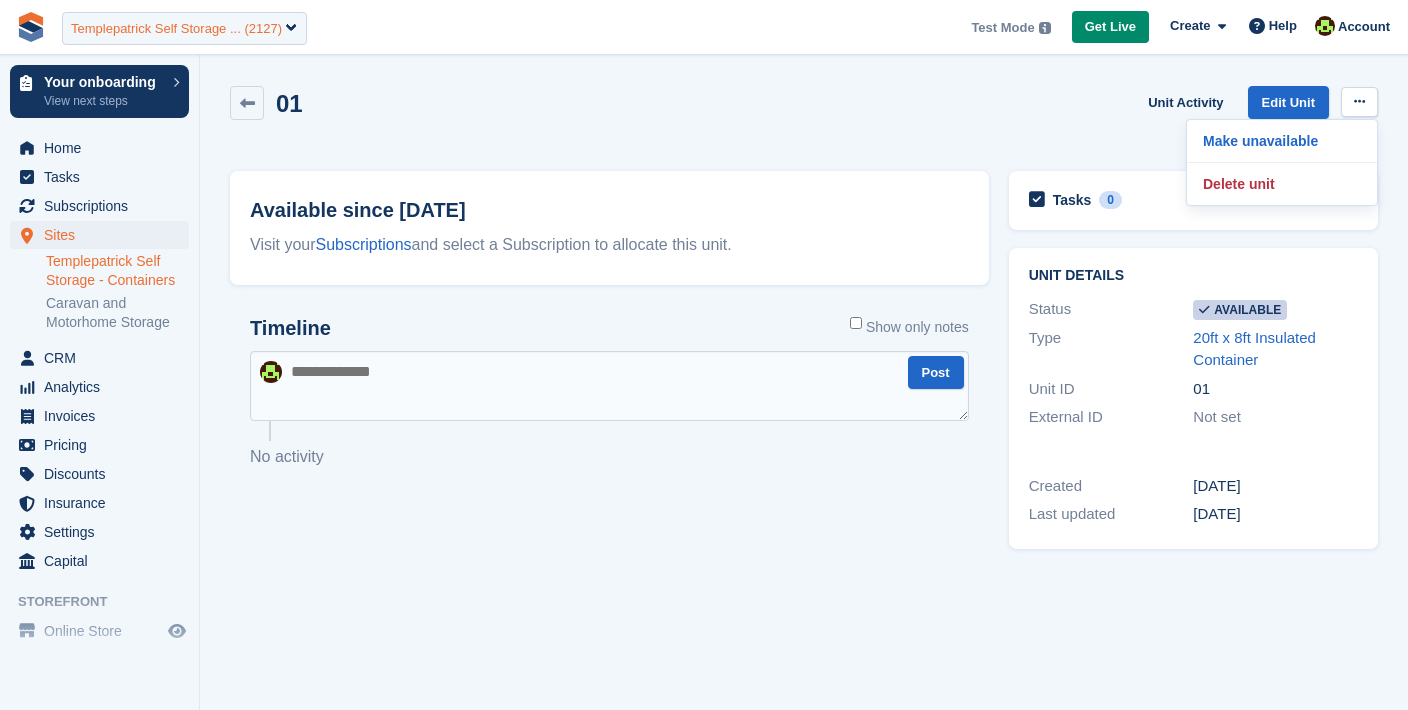 click on "Templepatrick Self Storage ... (2127)" at bounding box center (176, 29) 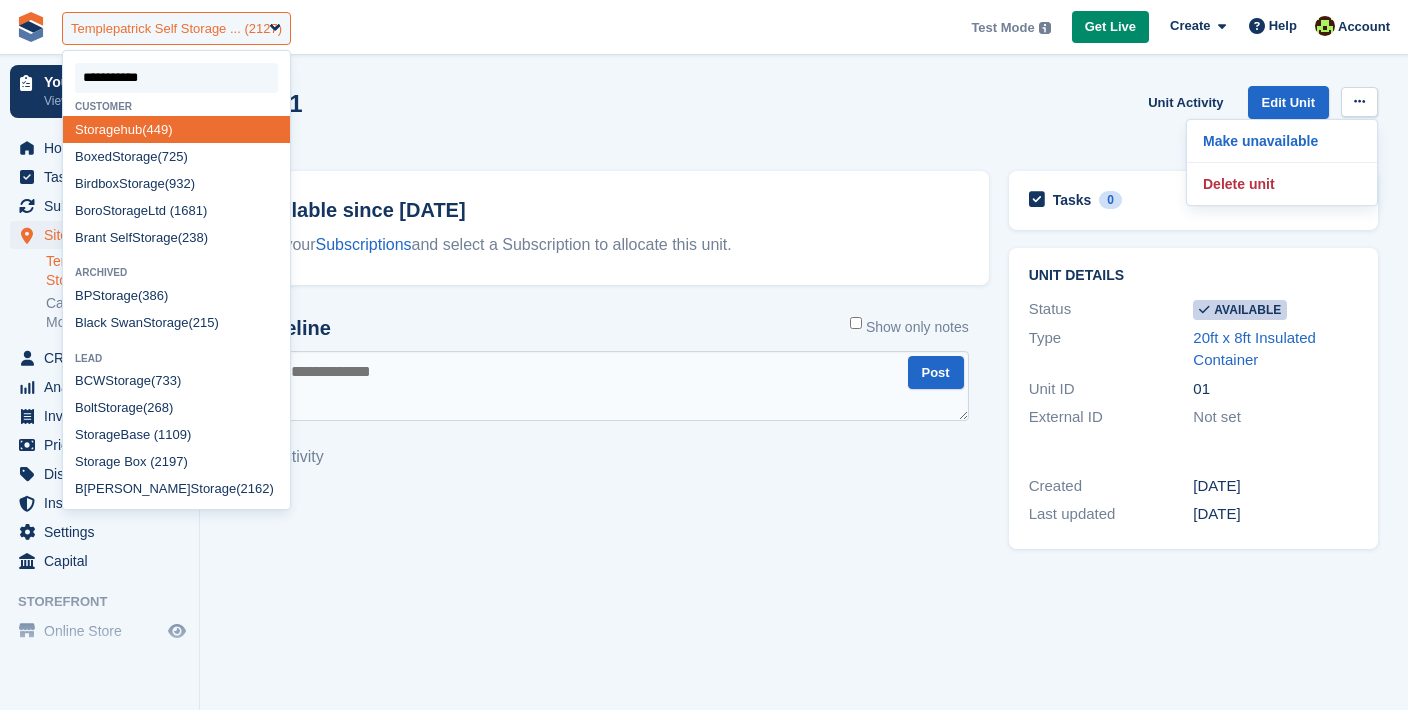 type on "**********" 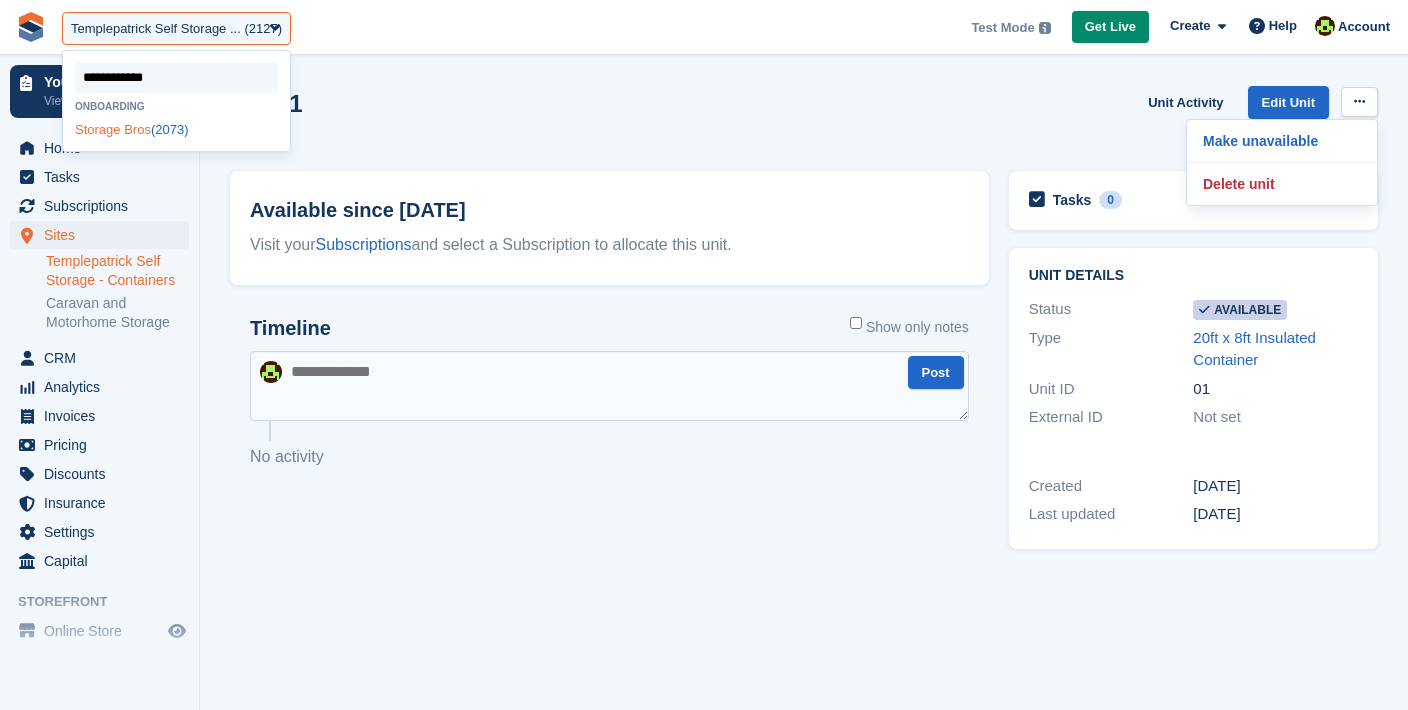 click on "Bros" 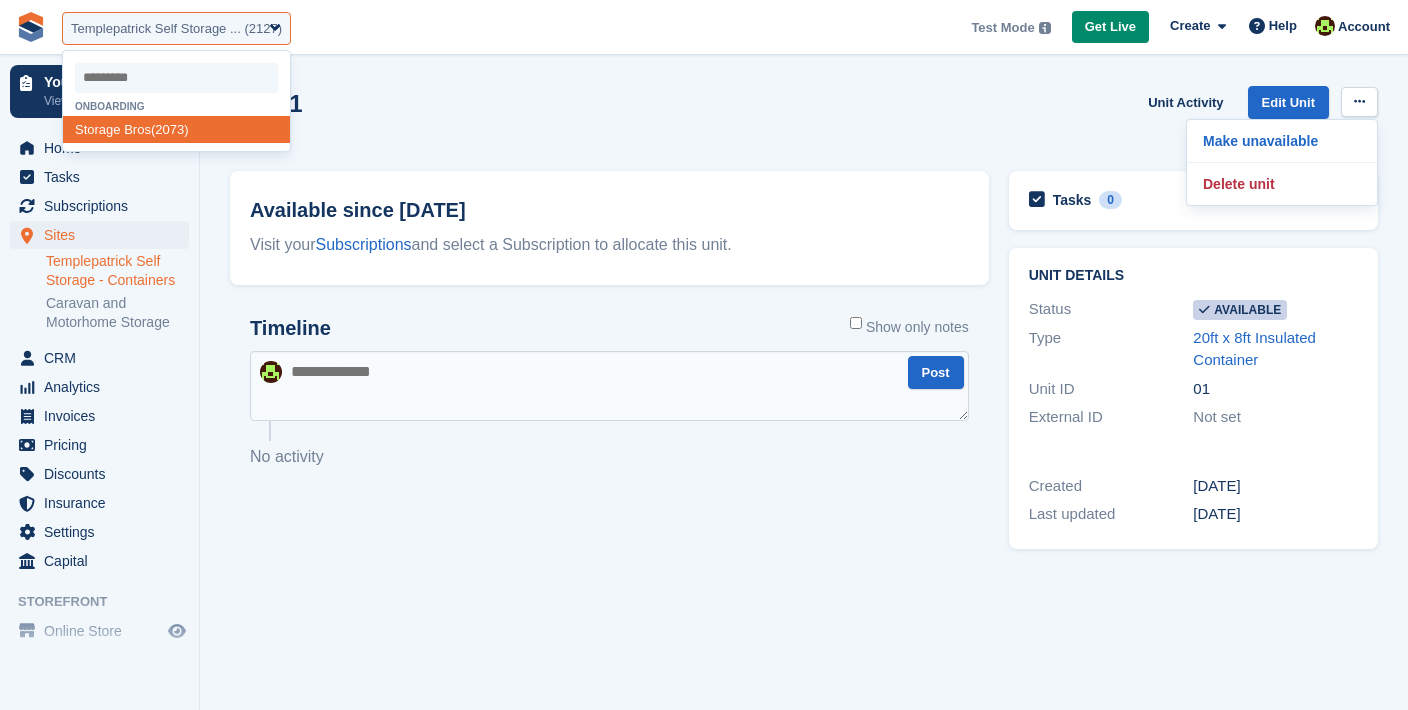 select on "****" 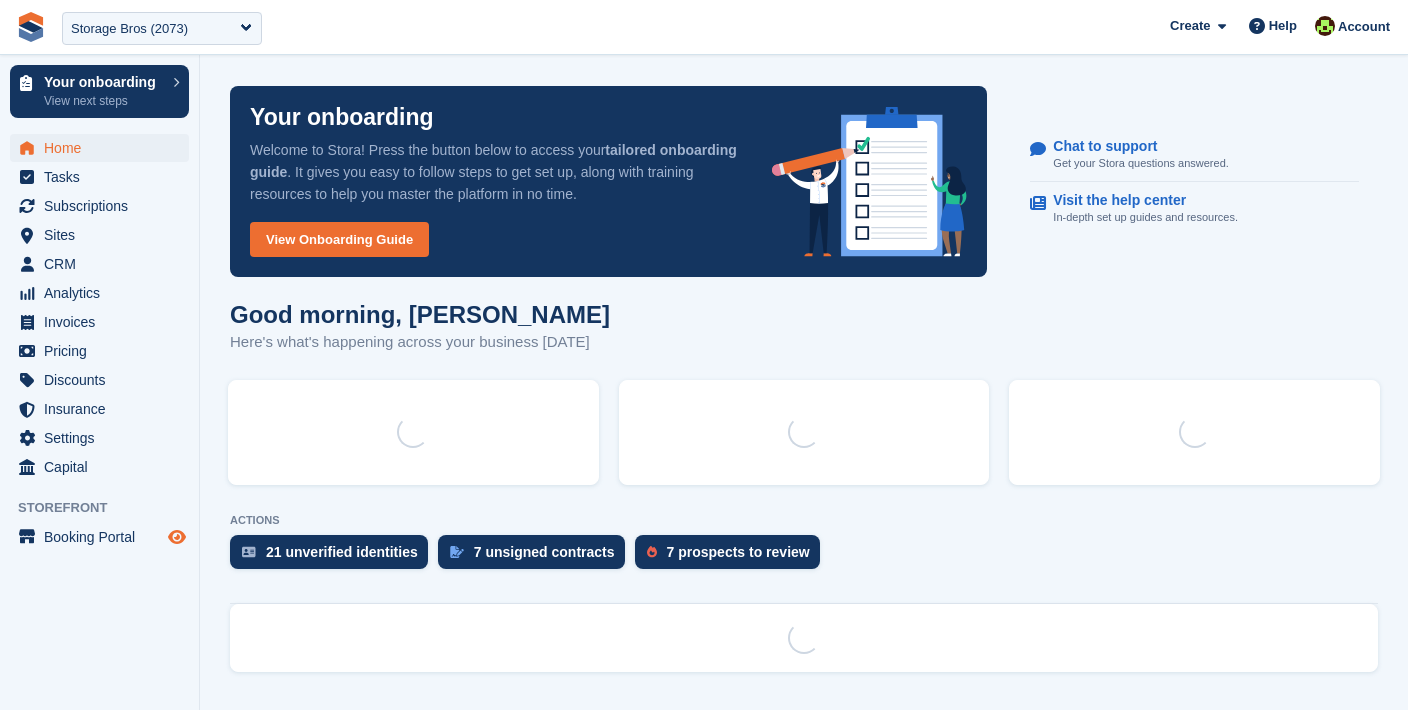 scroll, scrollTop: 0, scrollLeft: 0, axis: both 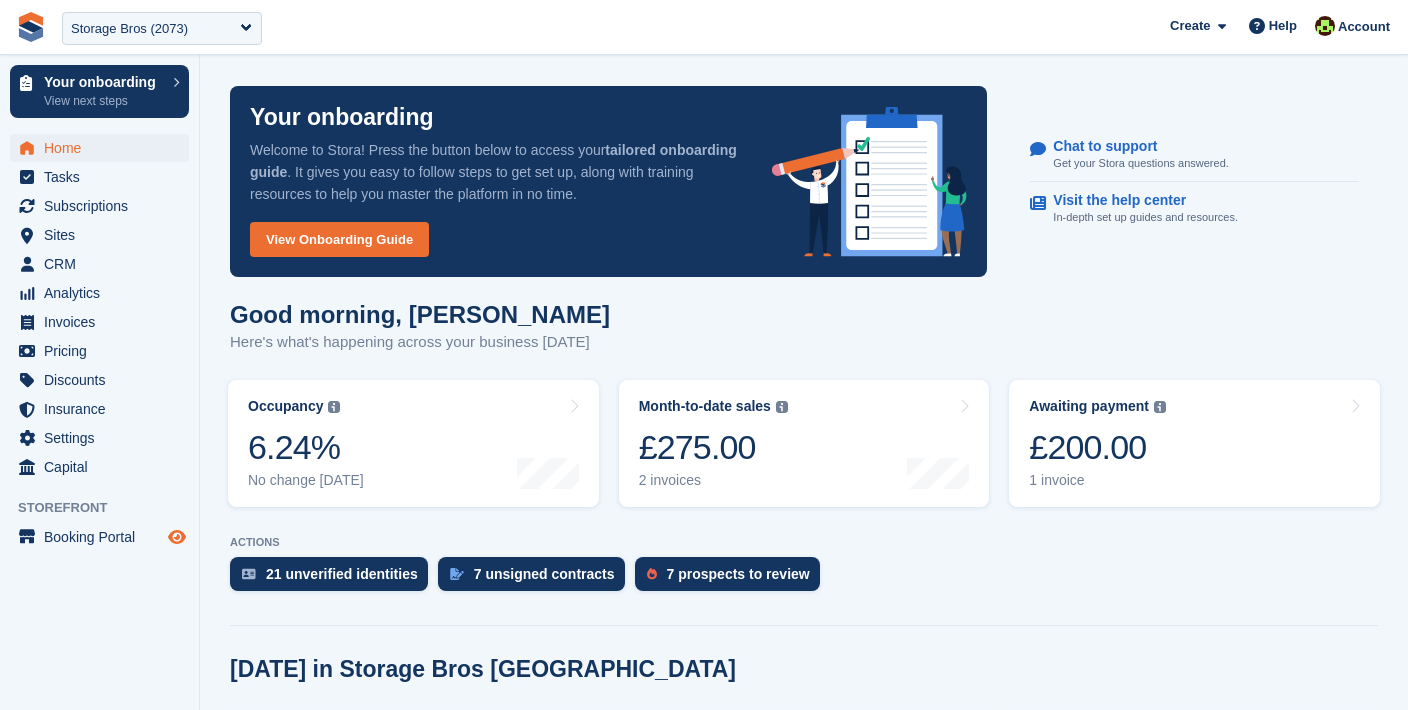click at bounding box center (177, 537) 